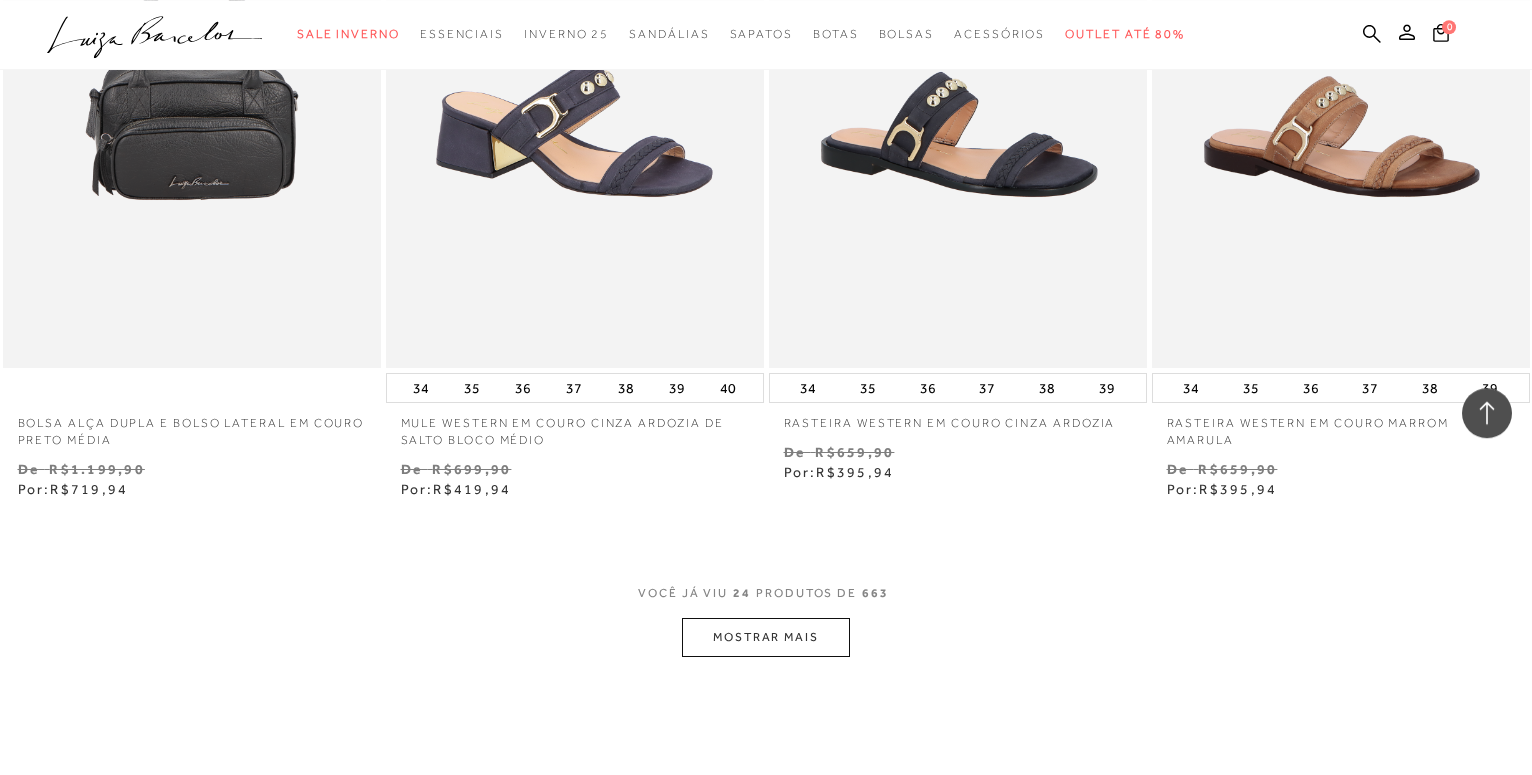 scroll, scrollTop: 3978, scrollLeft: 0, axis: vertical 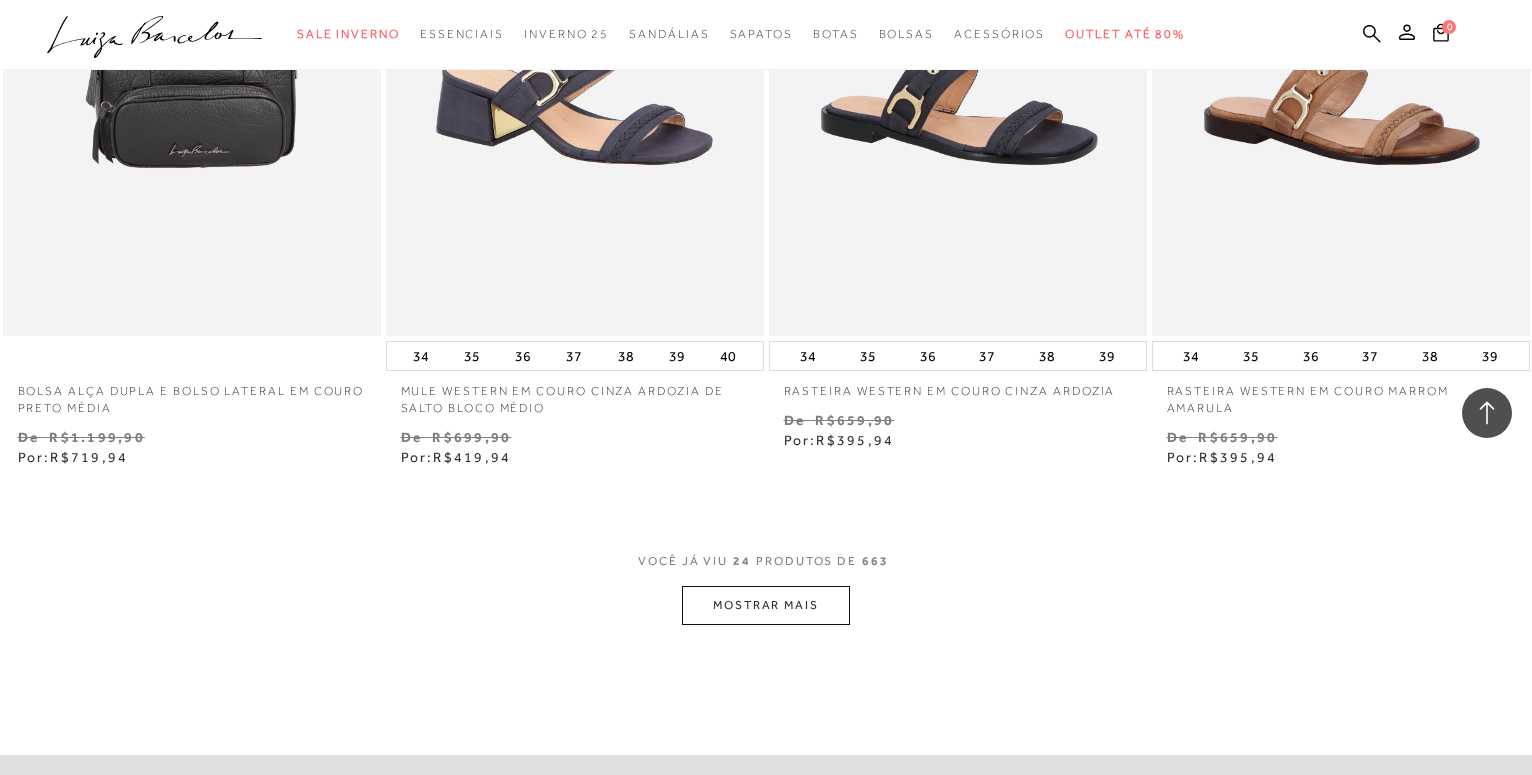 click on "MOSTRAR MAIS" at bounding box center [766, 605] 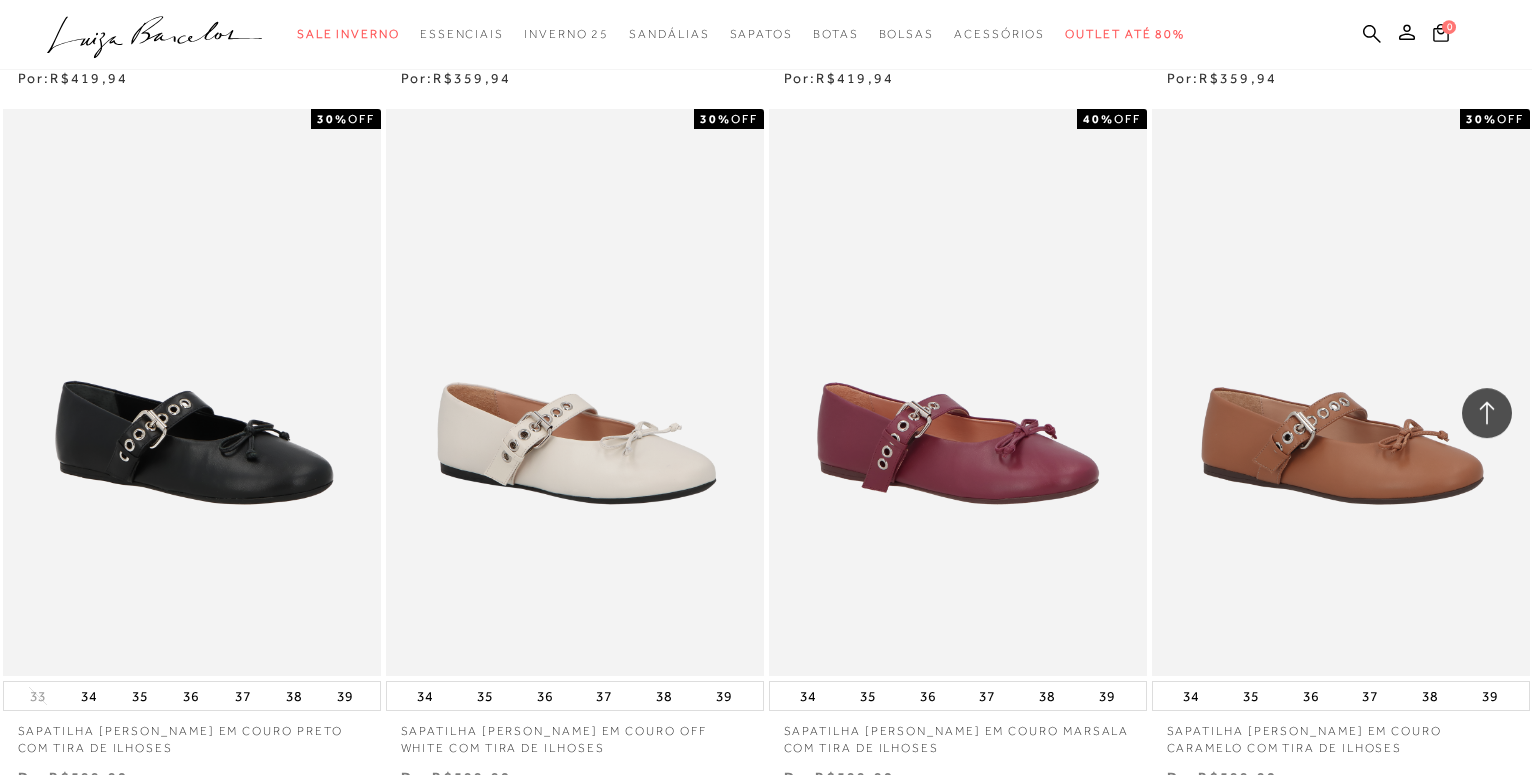 scroll, scrollTop: 6630, scrollLeft: 0, axis: vertical 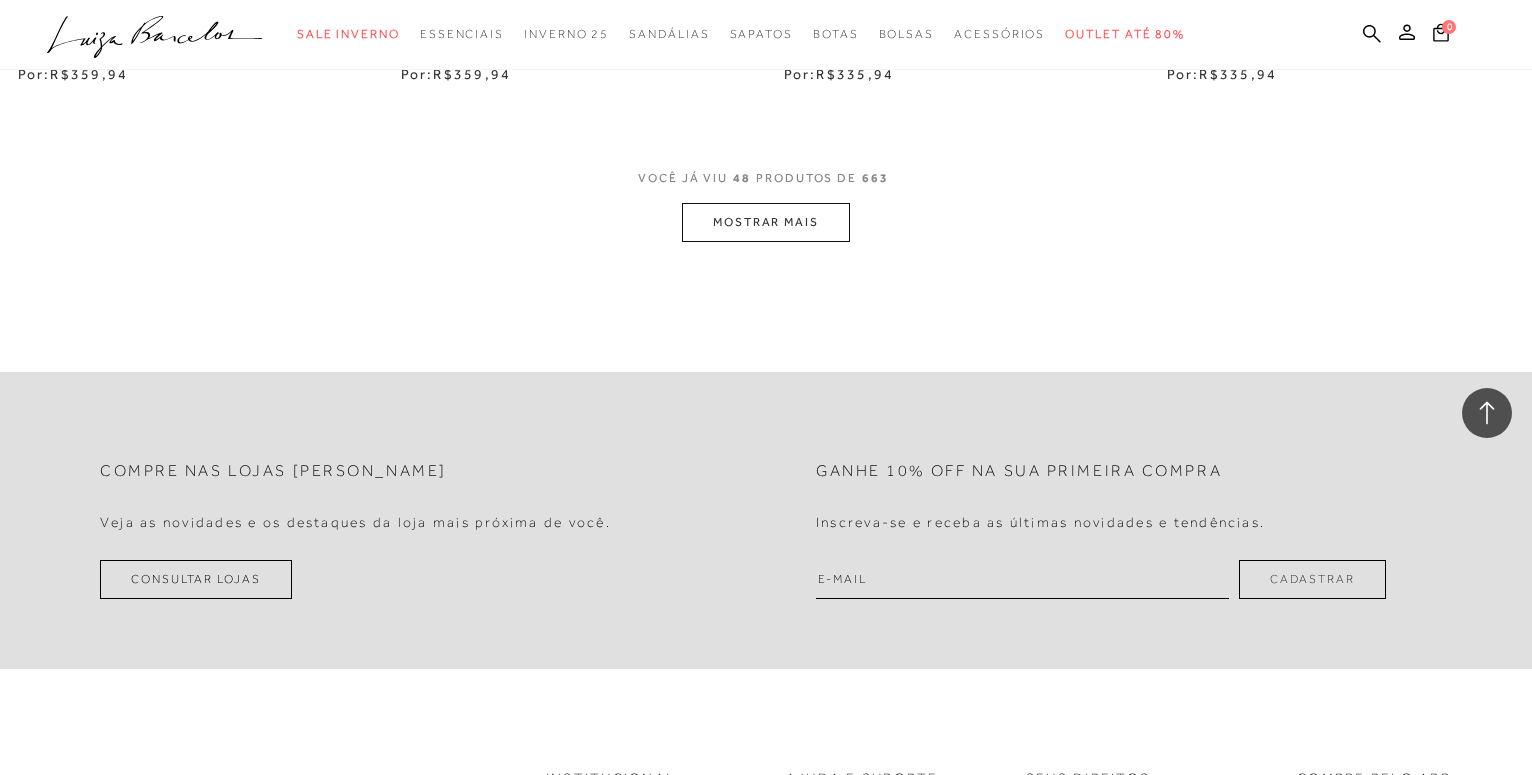 click on "MOSTRAR MAIS" at bounding box center (766, 222) 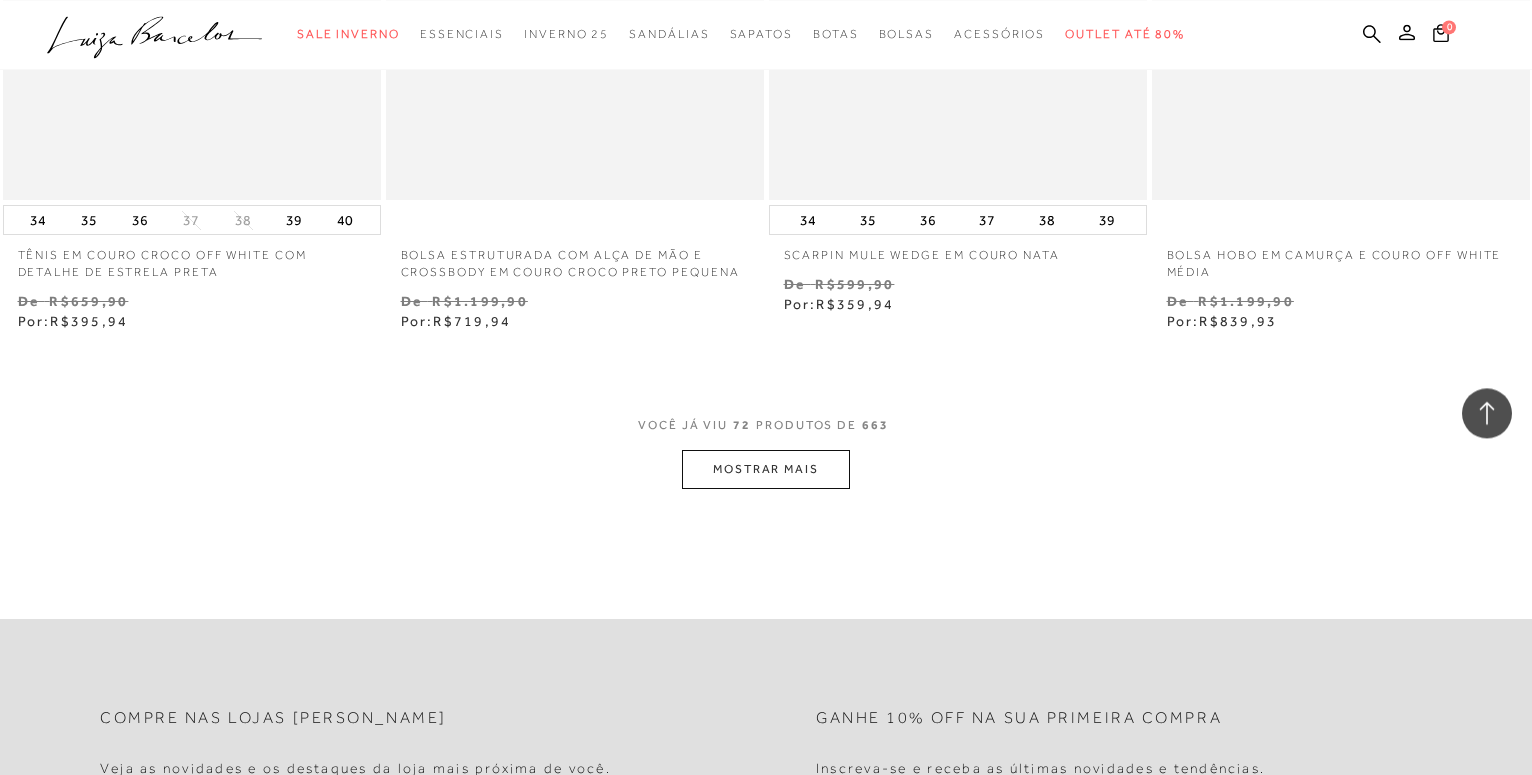 scroll, scrollTop: 12750, scrollLeft: 0, axis: vertical 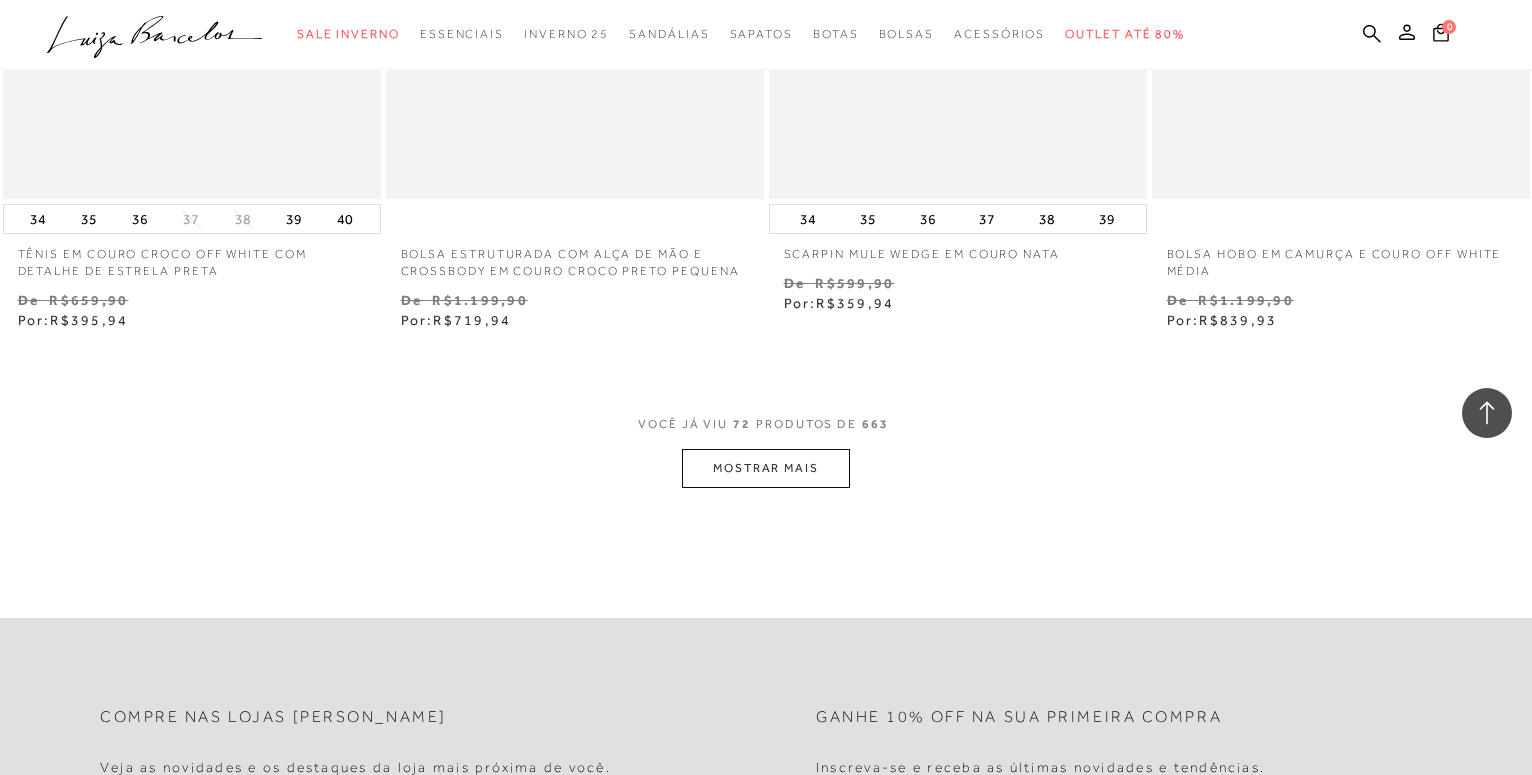 click on "MOSTRAR MAIS" at bounding box center [766, 468] 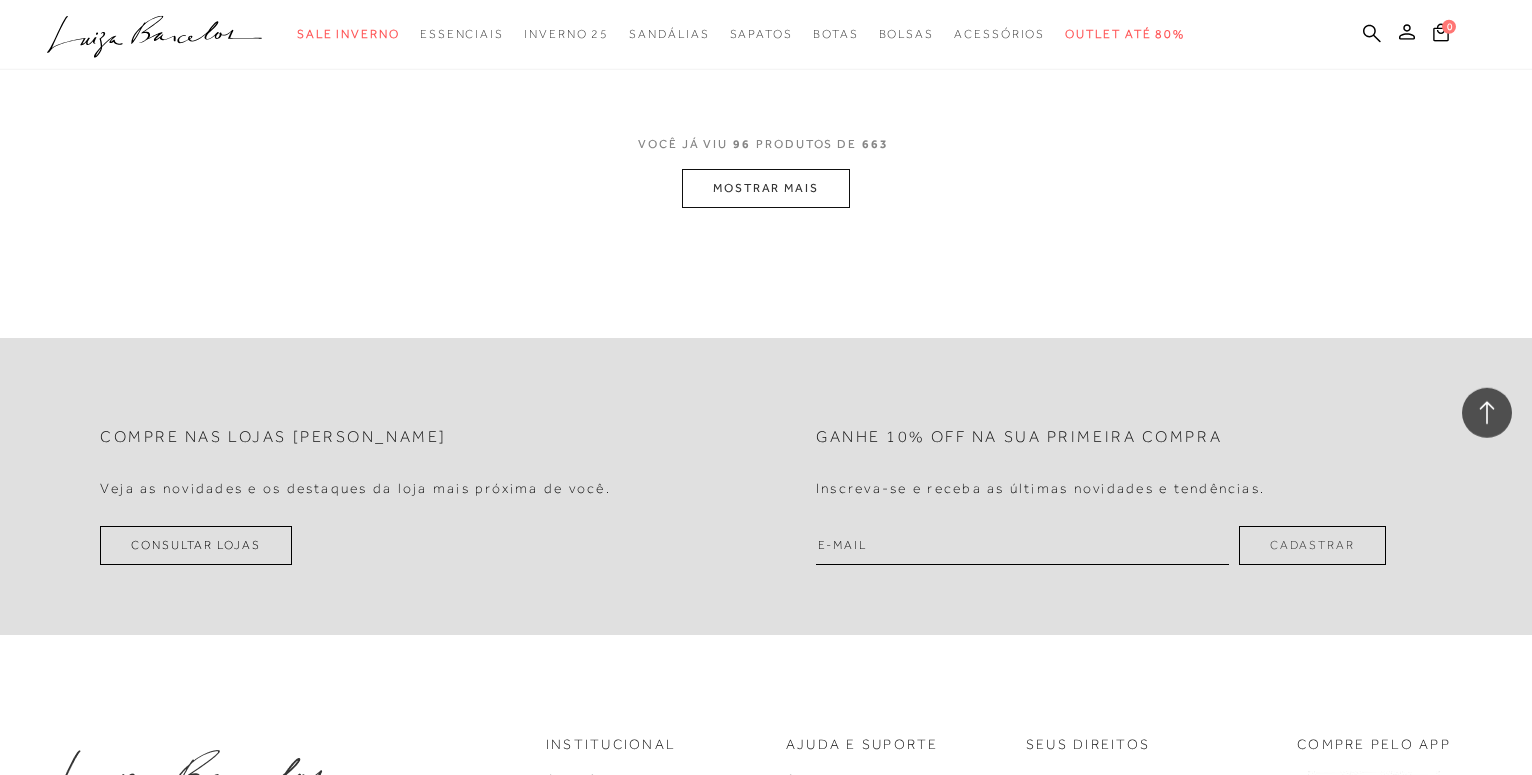 scroll, scrollTop: 17340, scrollLeft: 0, axis: vertical 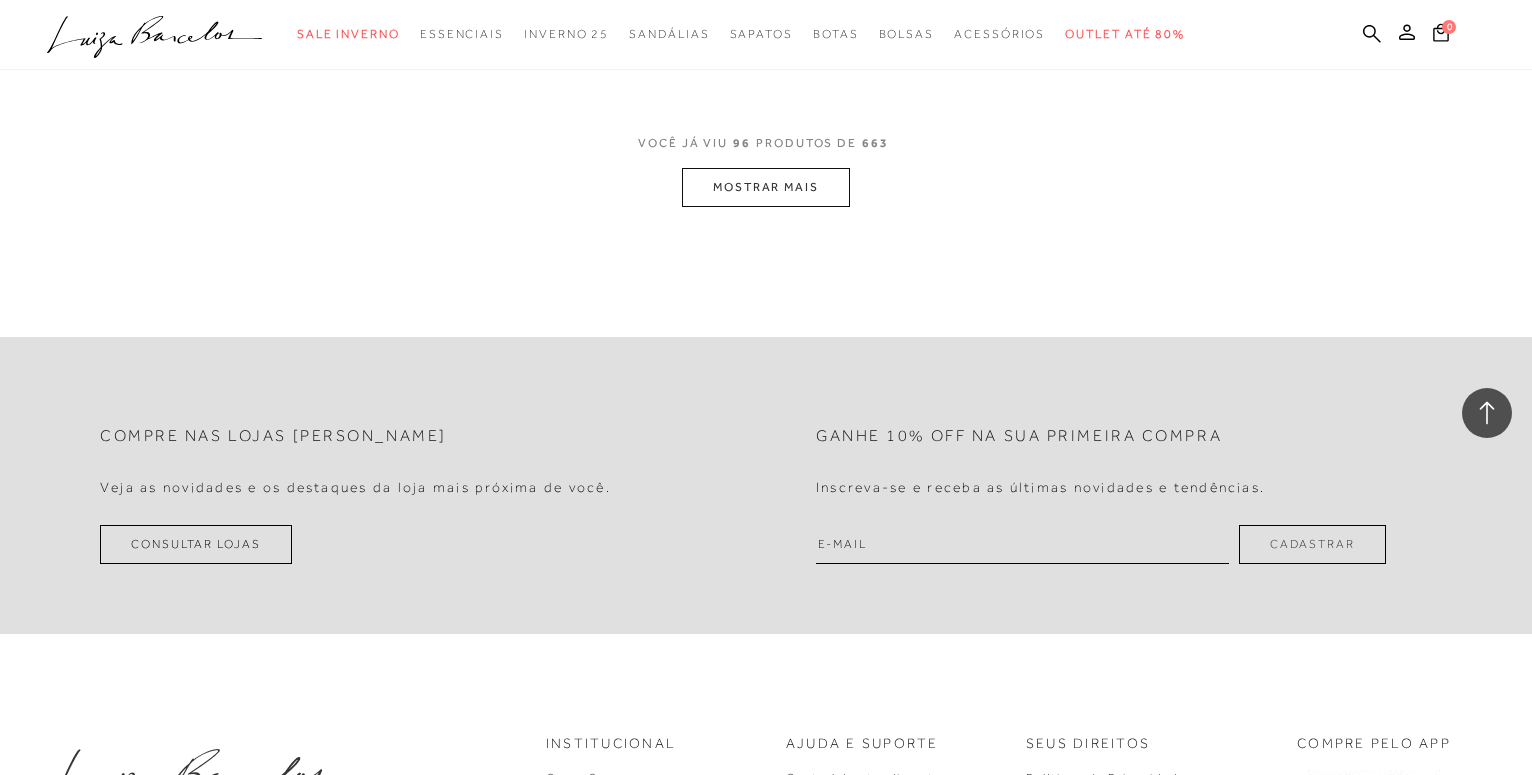 click on "MOSTRAR MAIS" at bounding box center (766, 187) 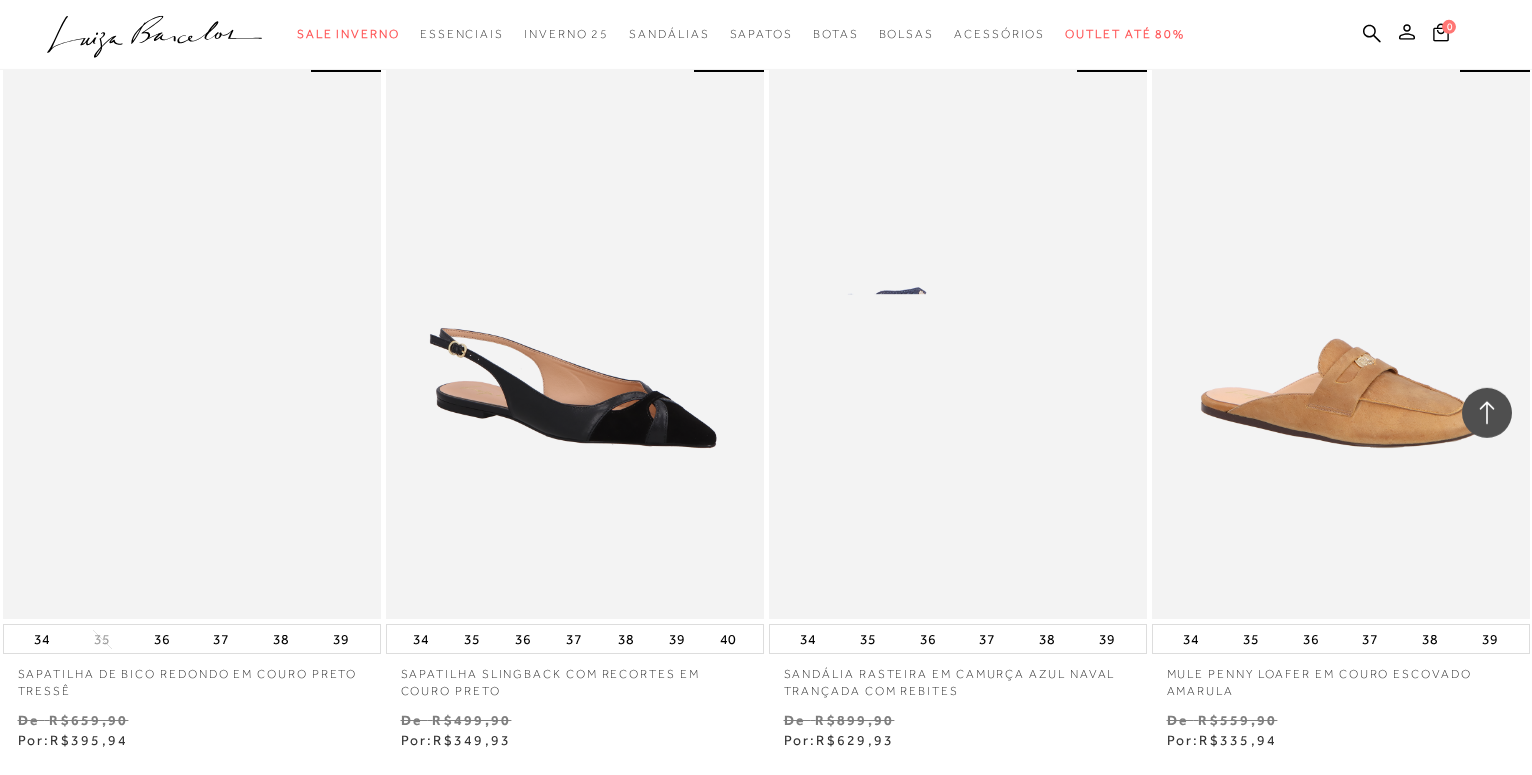 scroll, scrollTop: 21012, scrollLeft: 0, axis: vertical 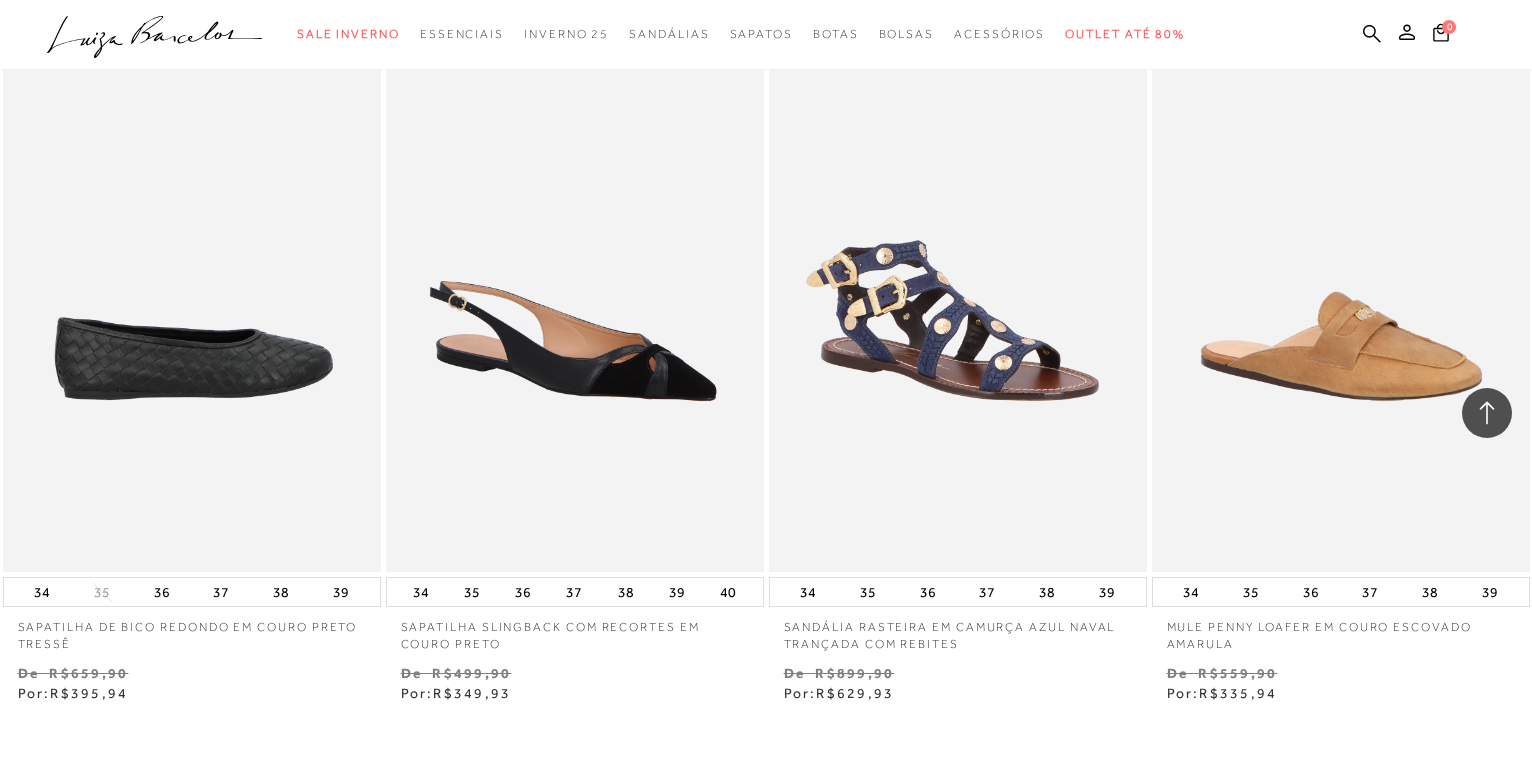 click at bounding box center [193, 288] 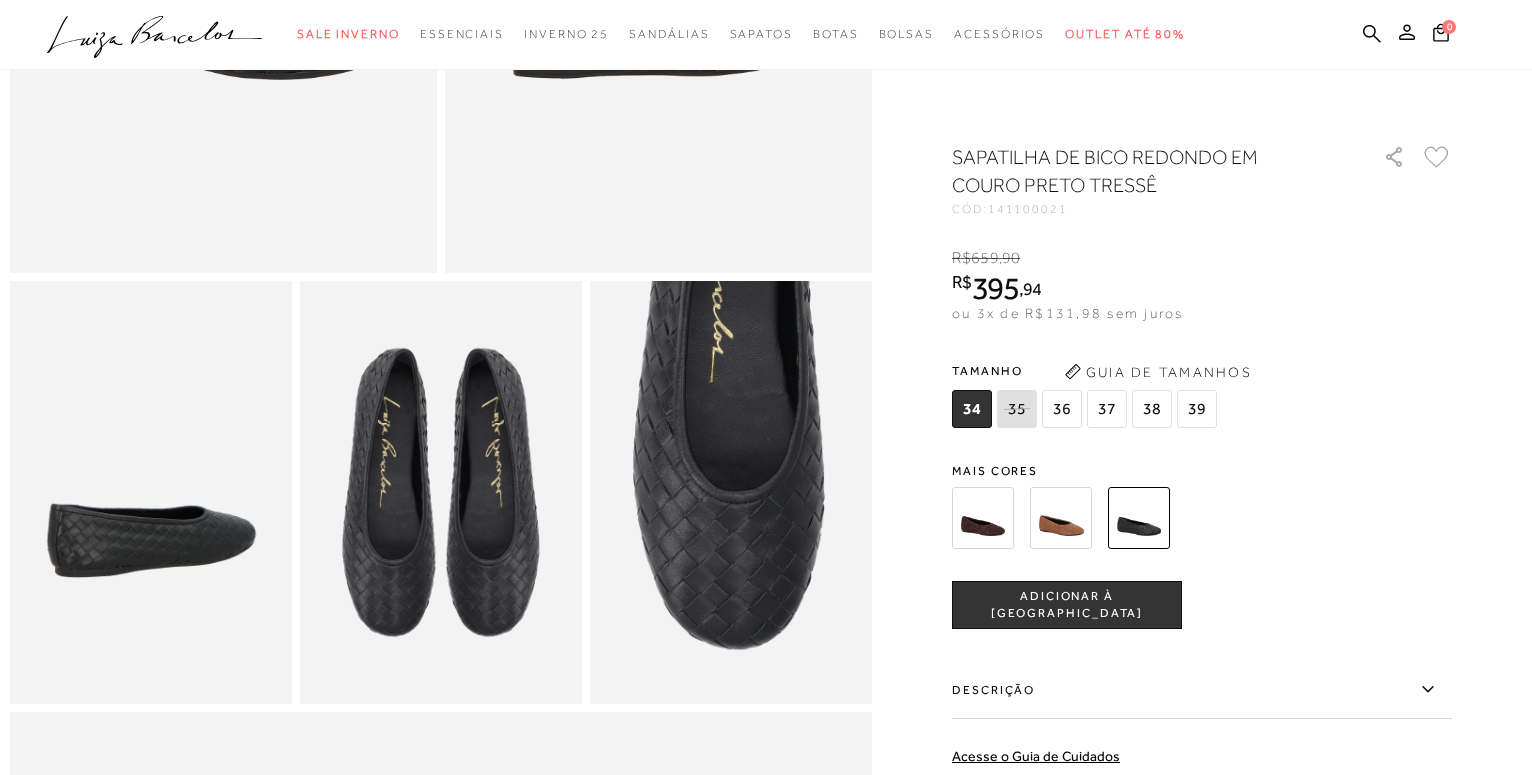 scroll, scrollTop: 612, scrollLeft: 0, axis: vertical 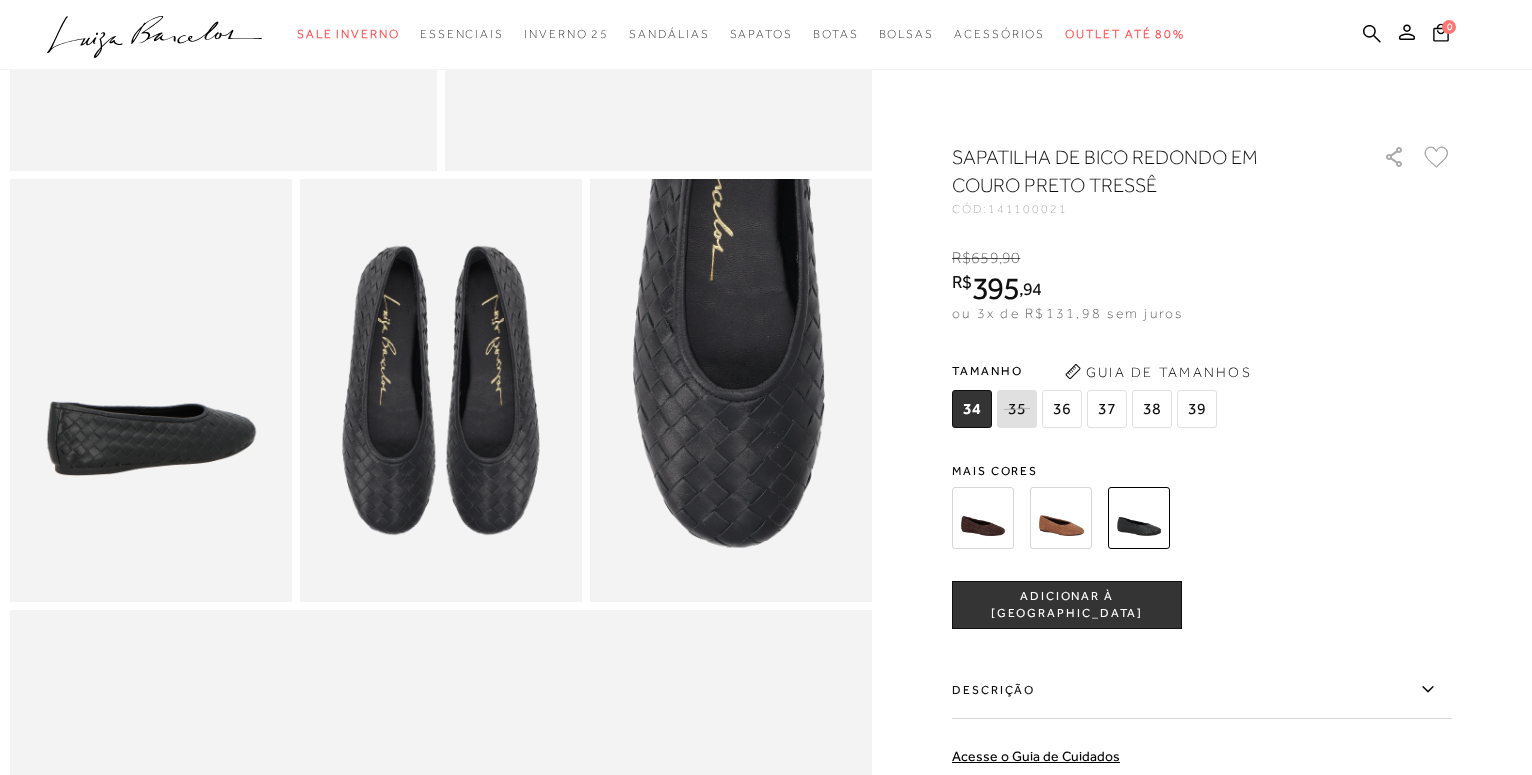 click at bounding box center [1061, 518] 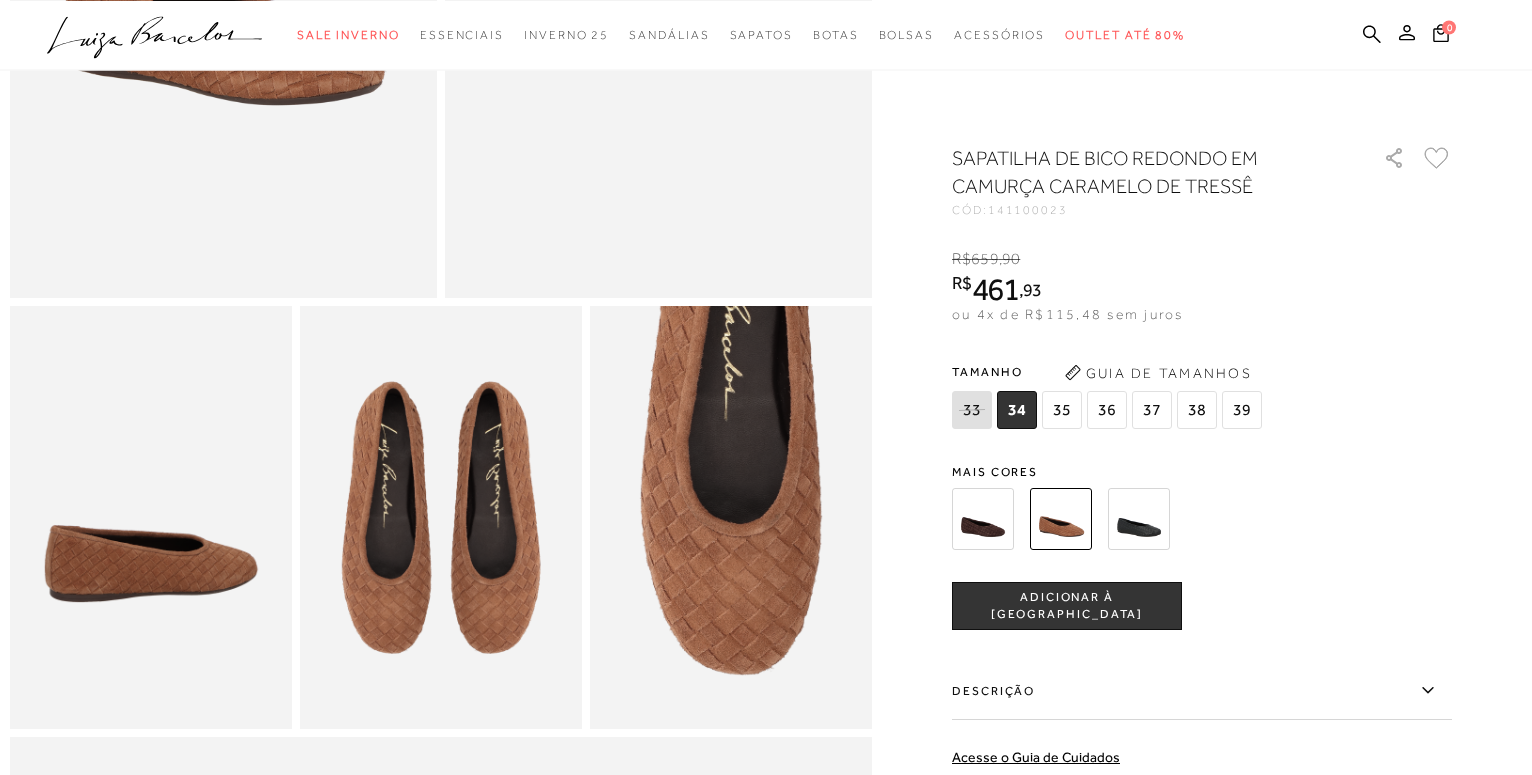 scroll, scrollTop: 510, scrollLeft: 0, axis: vertical 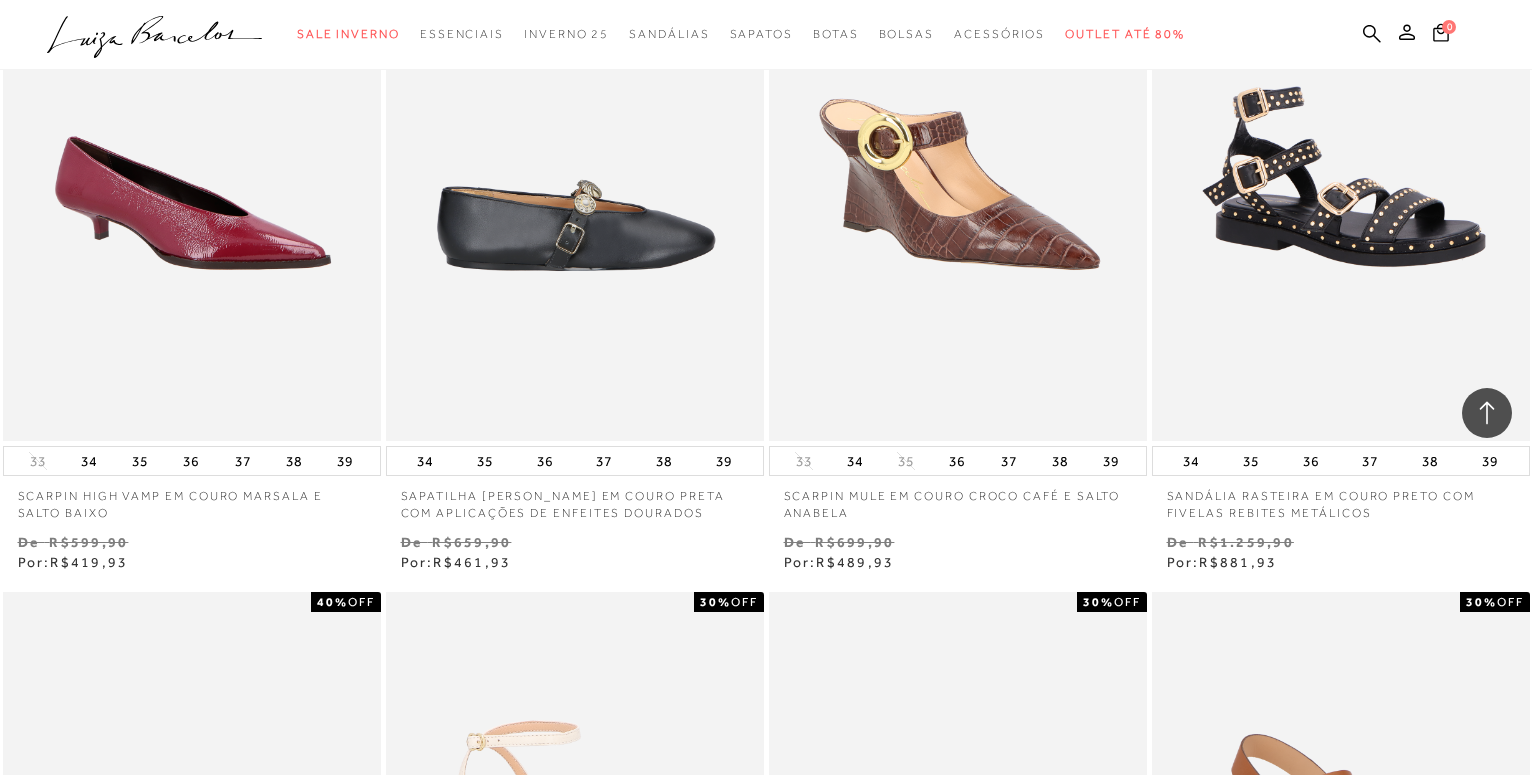 click at bounding box center (576, 157) 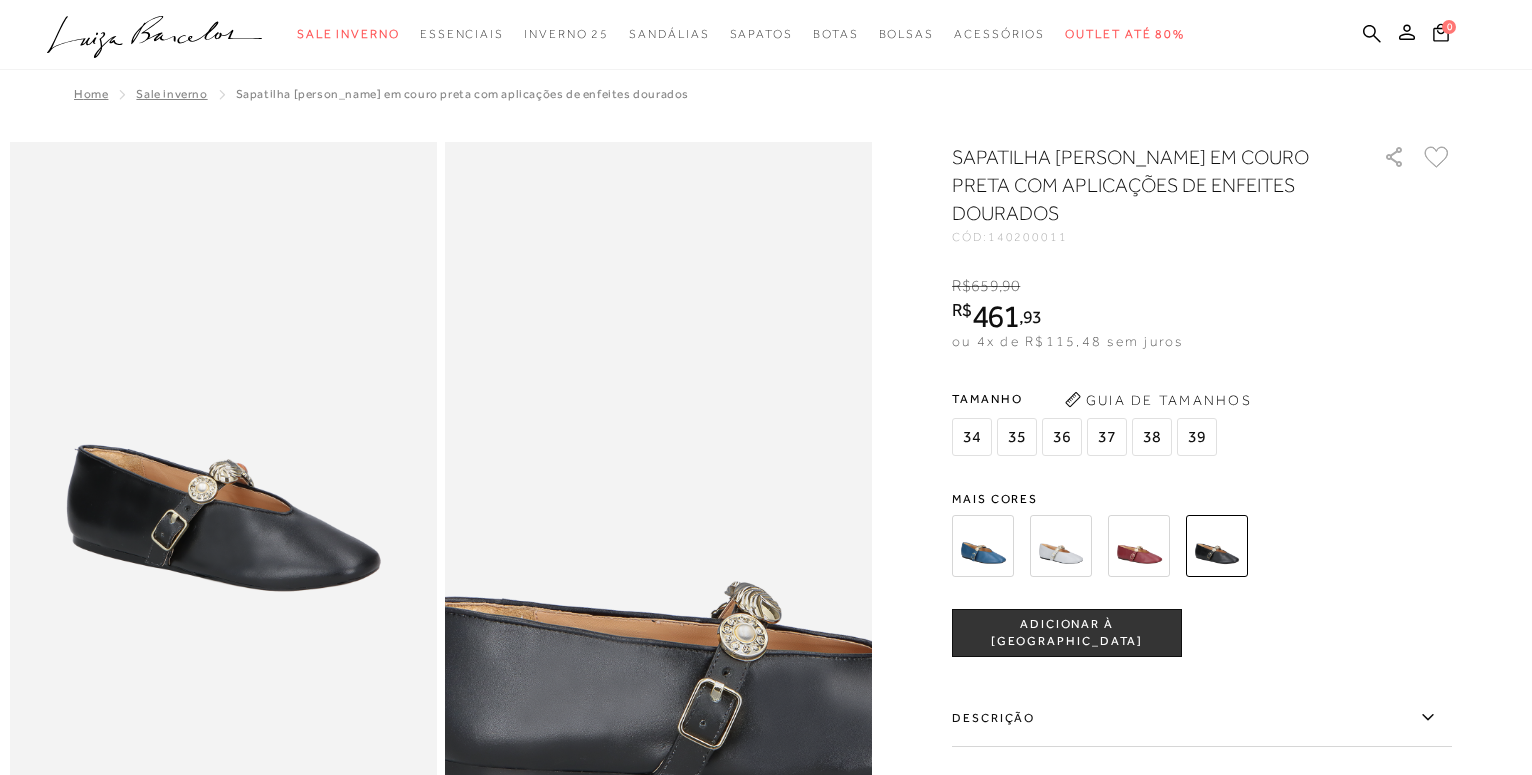 scroll, scrollTop: 408, scrollLeft: 0, axis: vertical 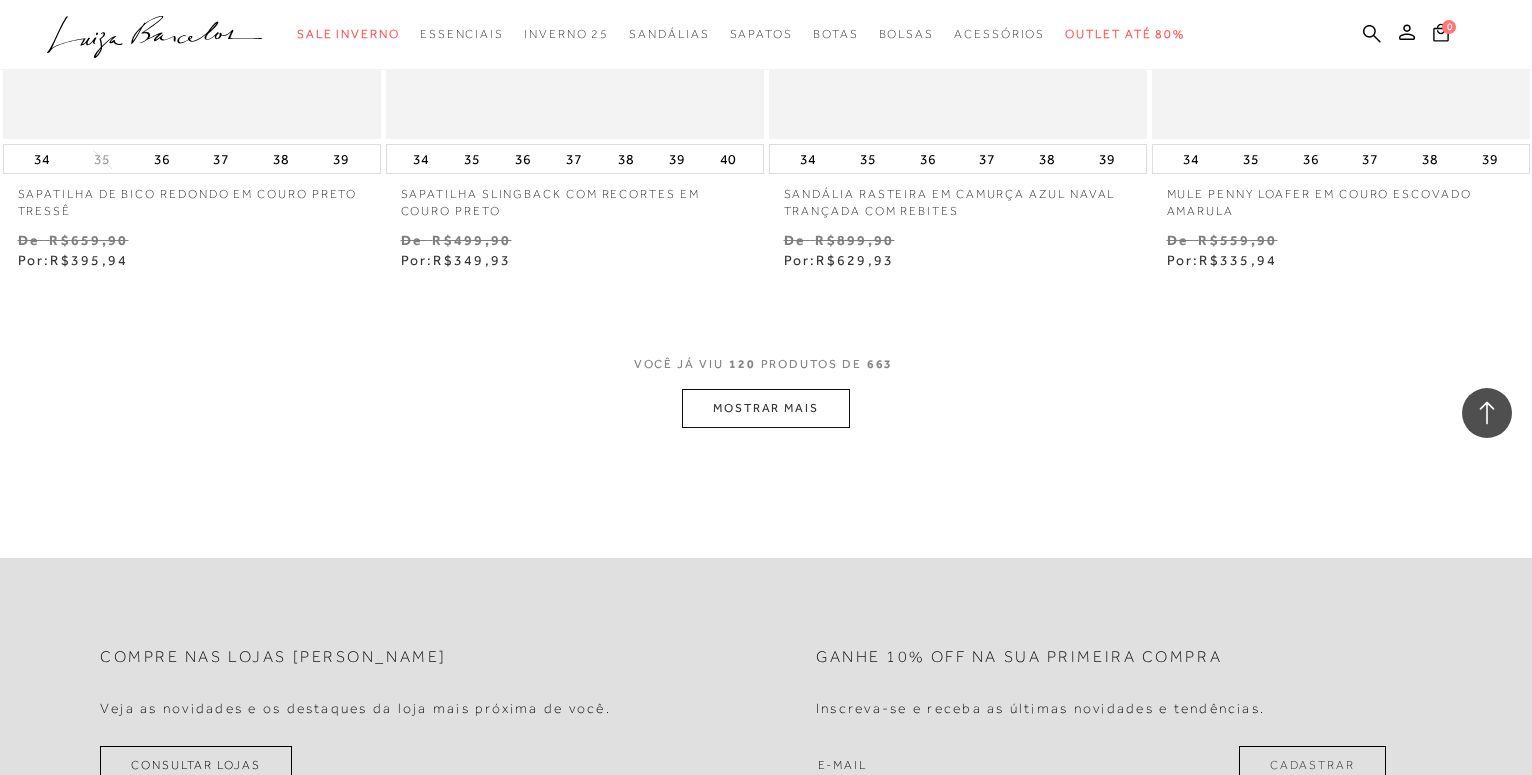 click on "MOSTRAR MAIS" at bounding box center (766, 408) 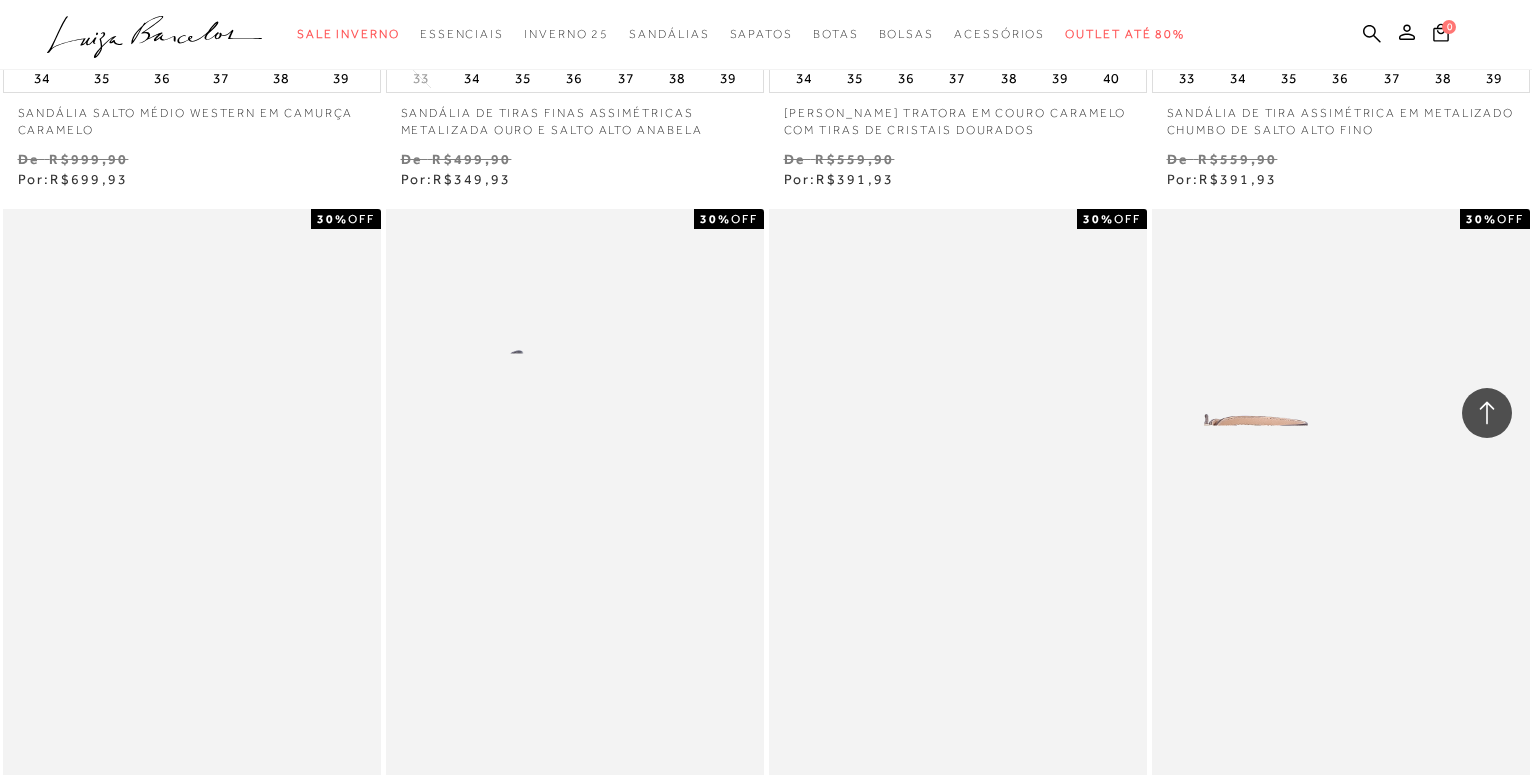 scroll, scrollTop: 25627, scrollLeft: 0, axis: vertical 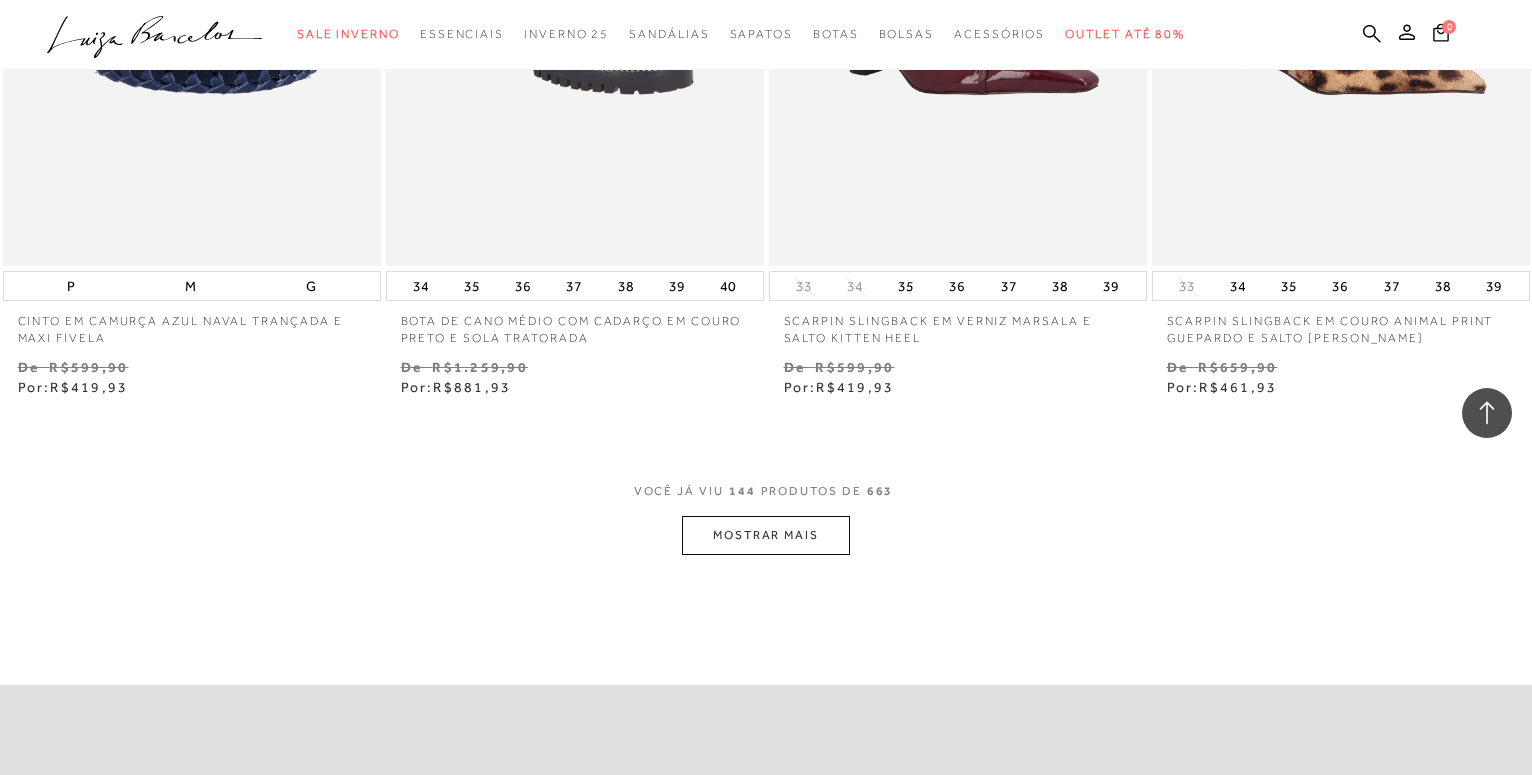 click on "MOSTRAR MAIS" at bounding box center [766, 535] 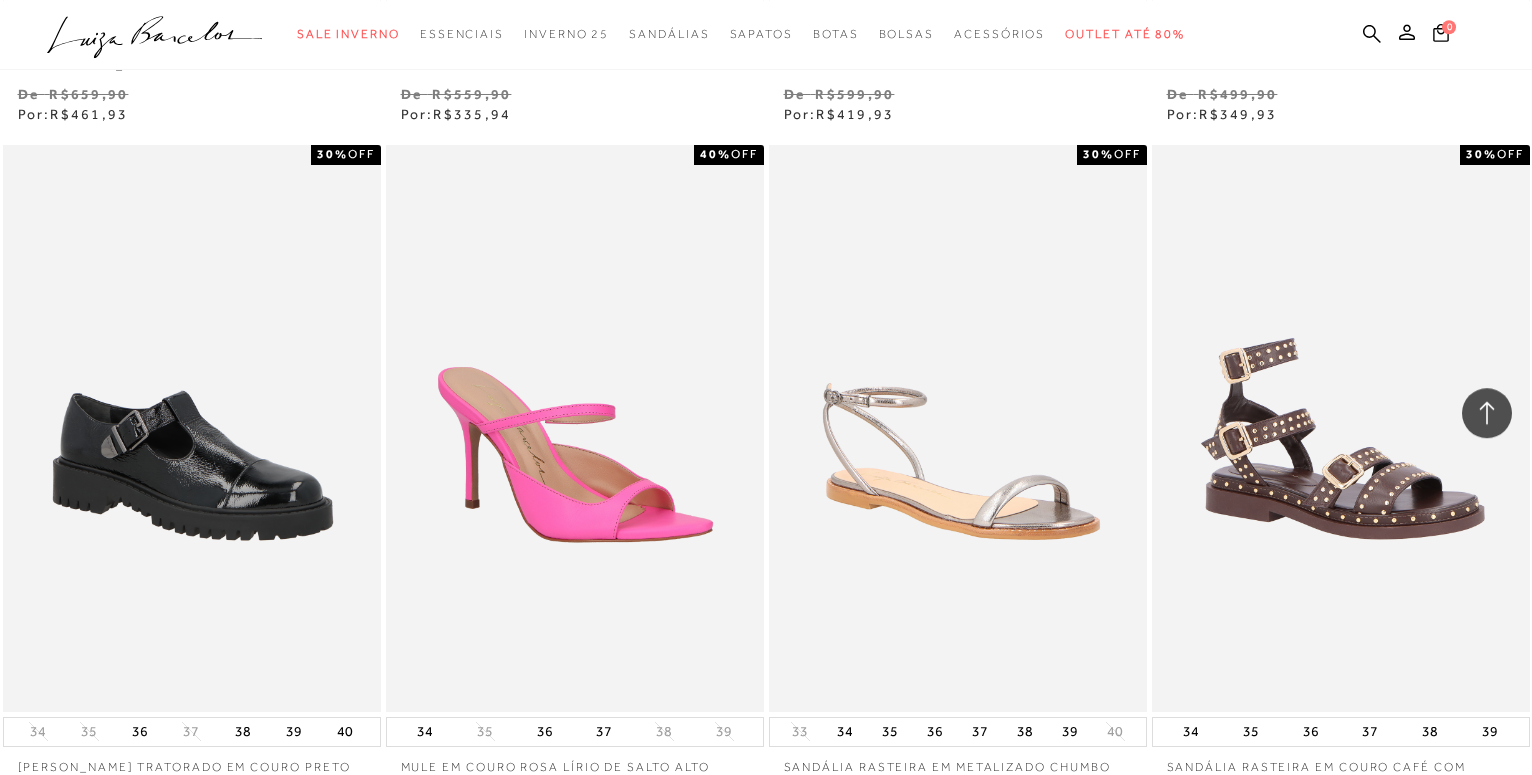 scroll, scrollTop: 29911, scrollLeft: 0, axis: vertical 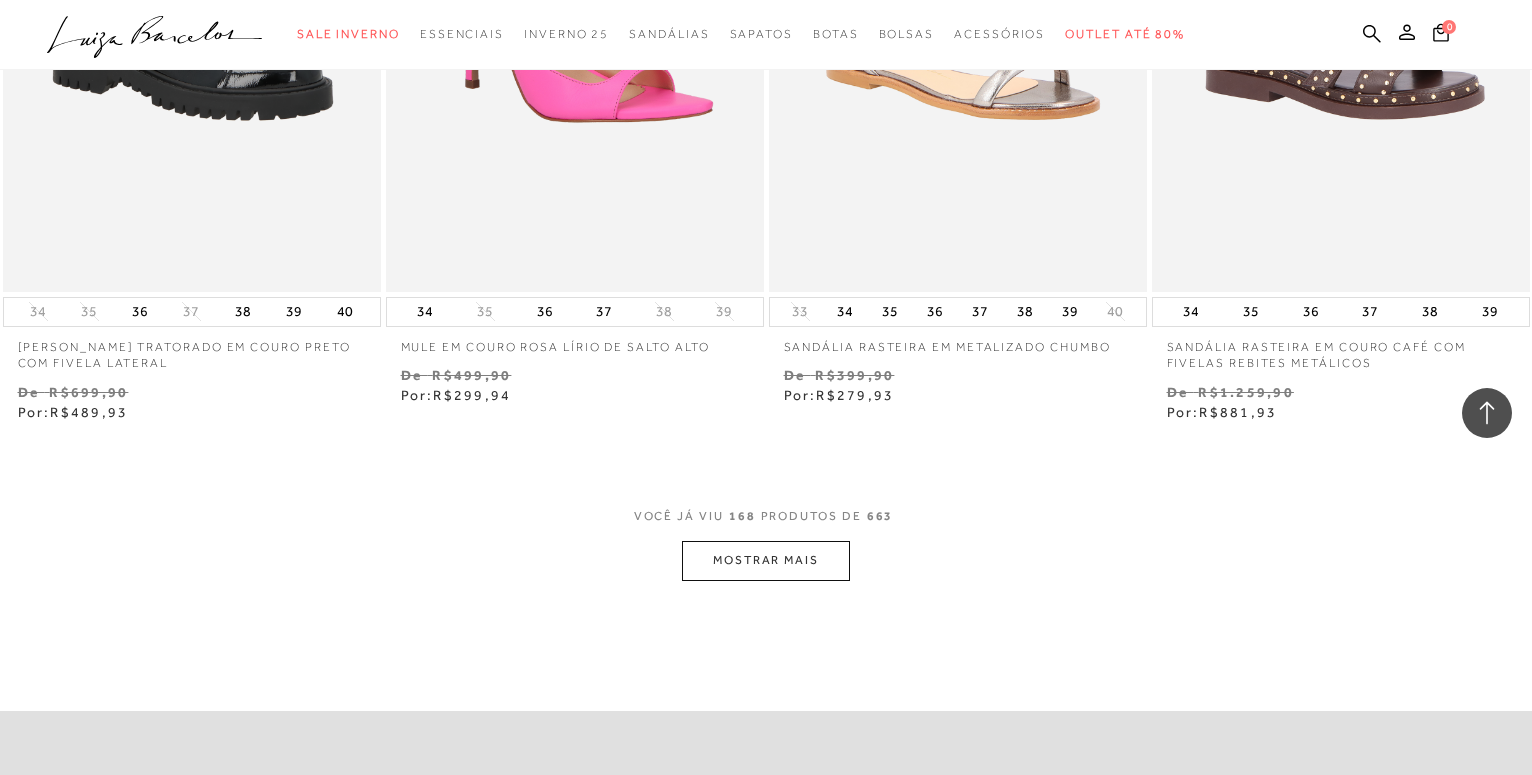 click on "MOSTRAR MAIS" at bounding box center [766, 560] 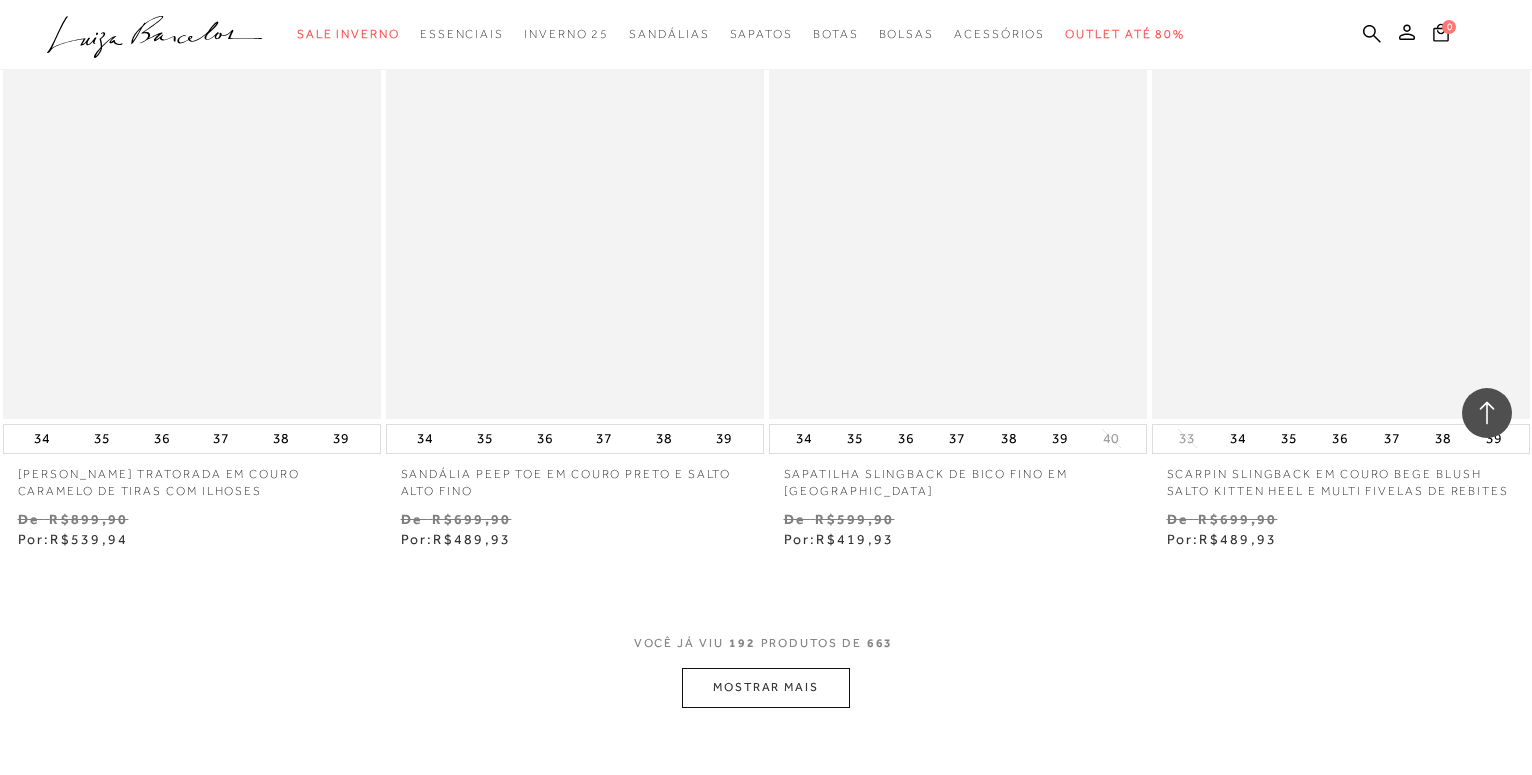 scroll, scrollTop: 34329, scrollLeft: 0, axis: vertical 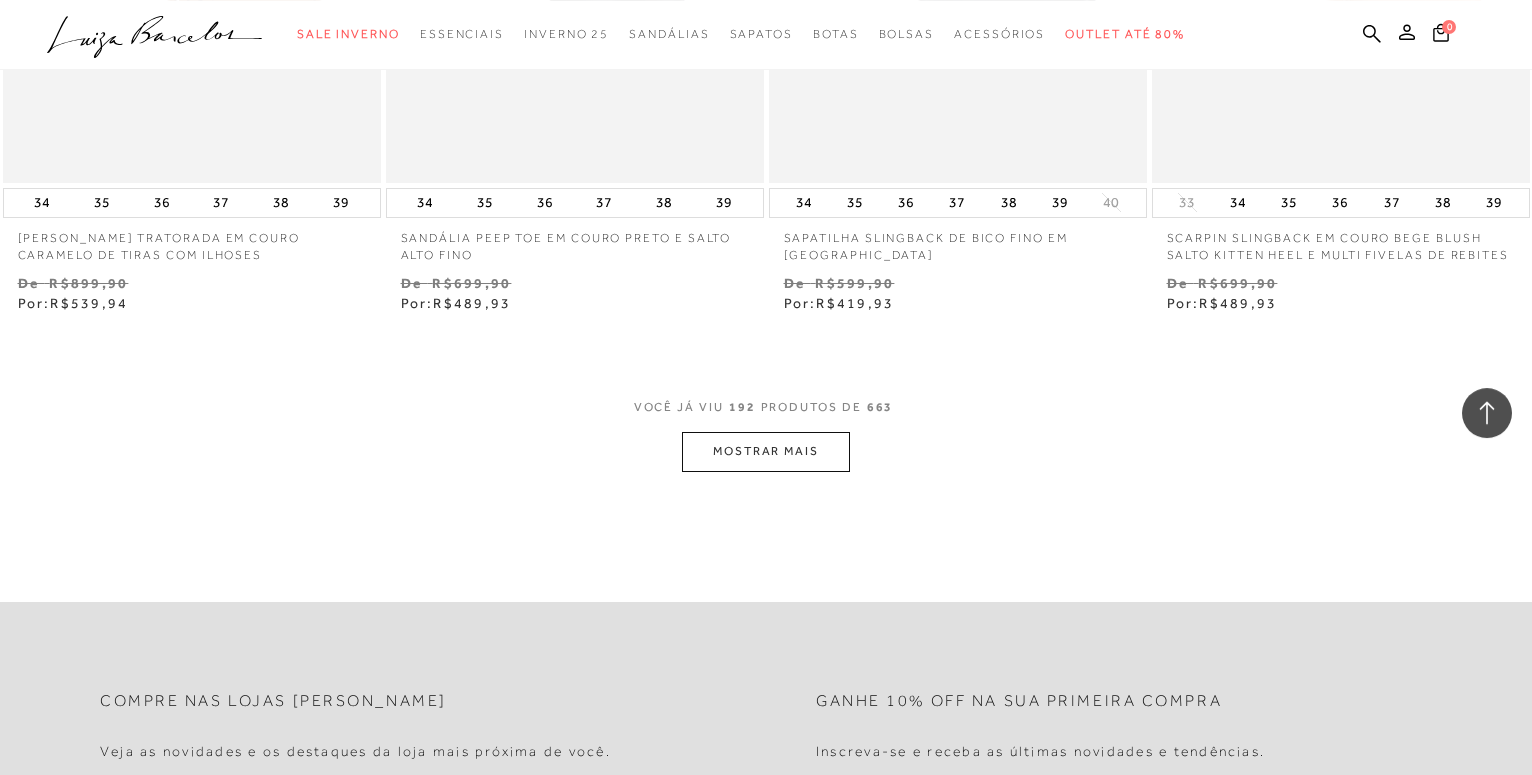 click on "A página Coleção é mostrada na exibição em grade
MULE PEEP TOE EM COURO CROCO CAFÉ DE SALTO ALTO
30% OFF" at bounding box center (766, -16860) 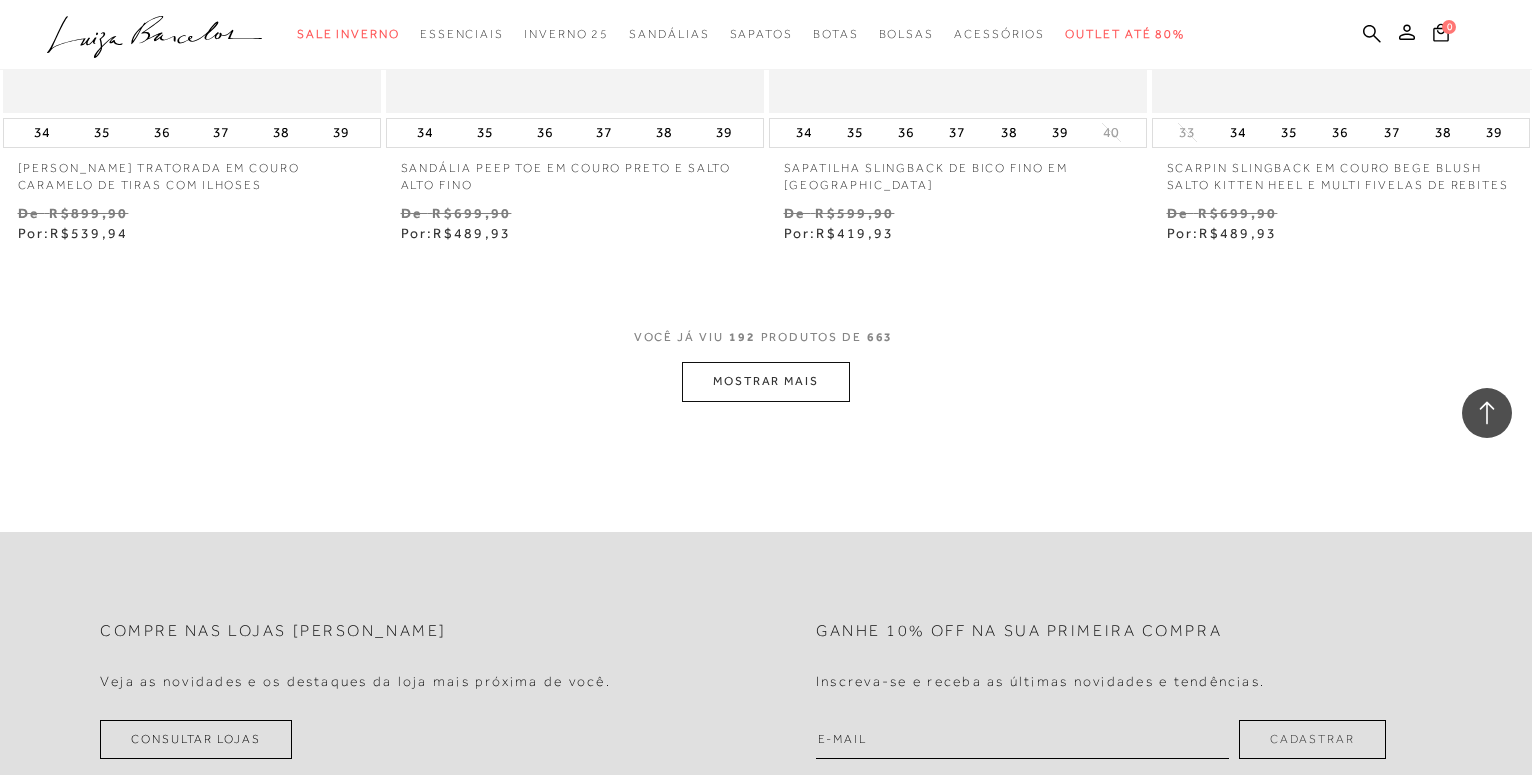 click on "MOSTRAR MAIS" at bounding box center (766, 381) 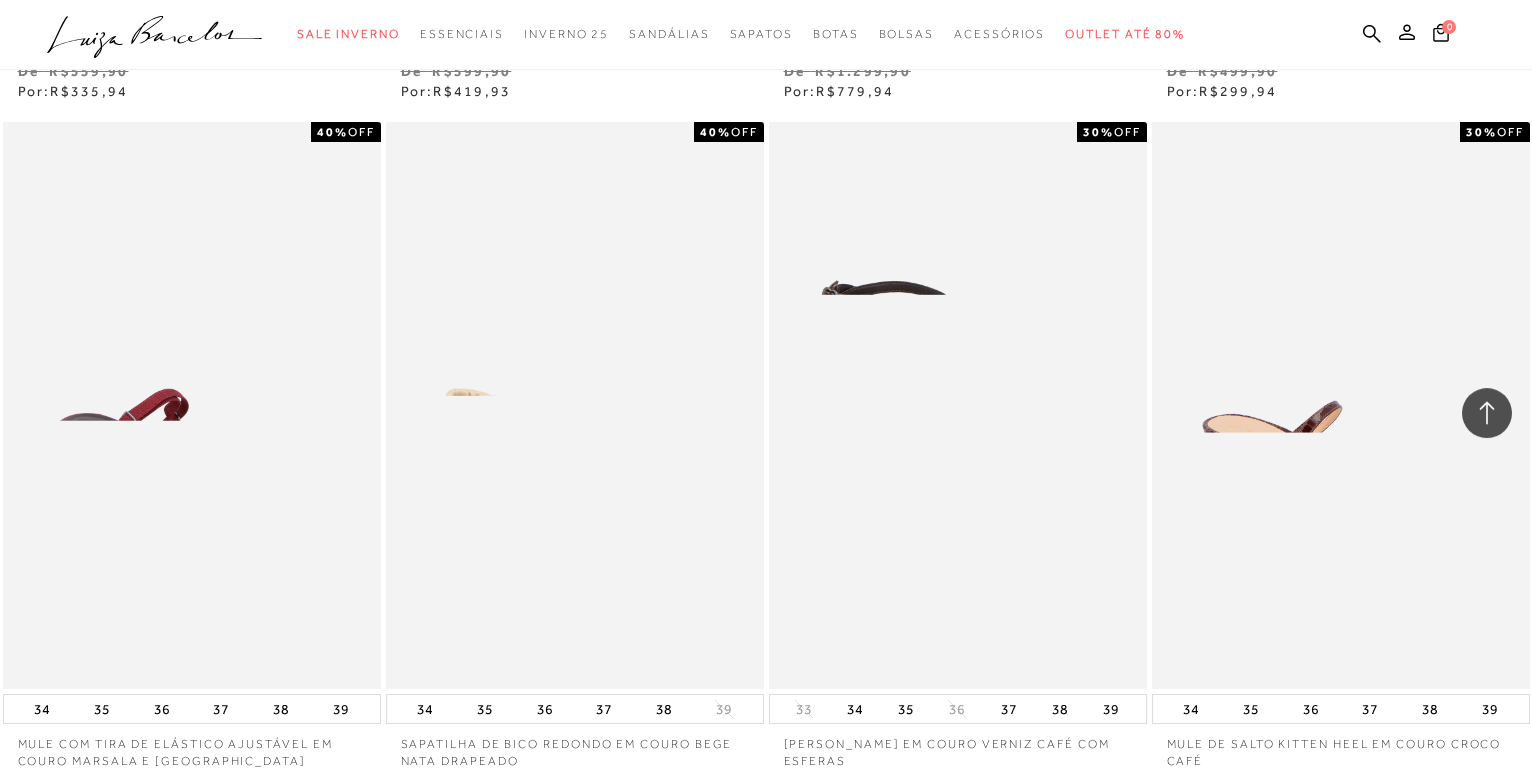 scroll, scrollTop: 38581, scrollLeft: 0, axis: vertical 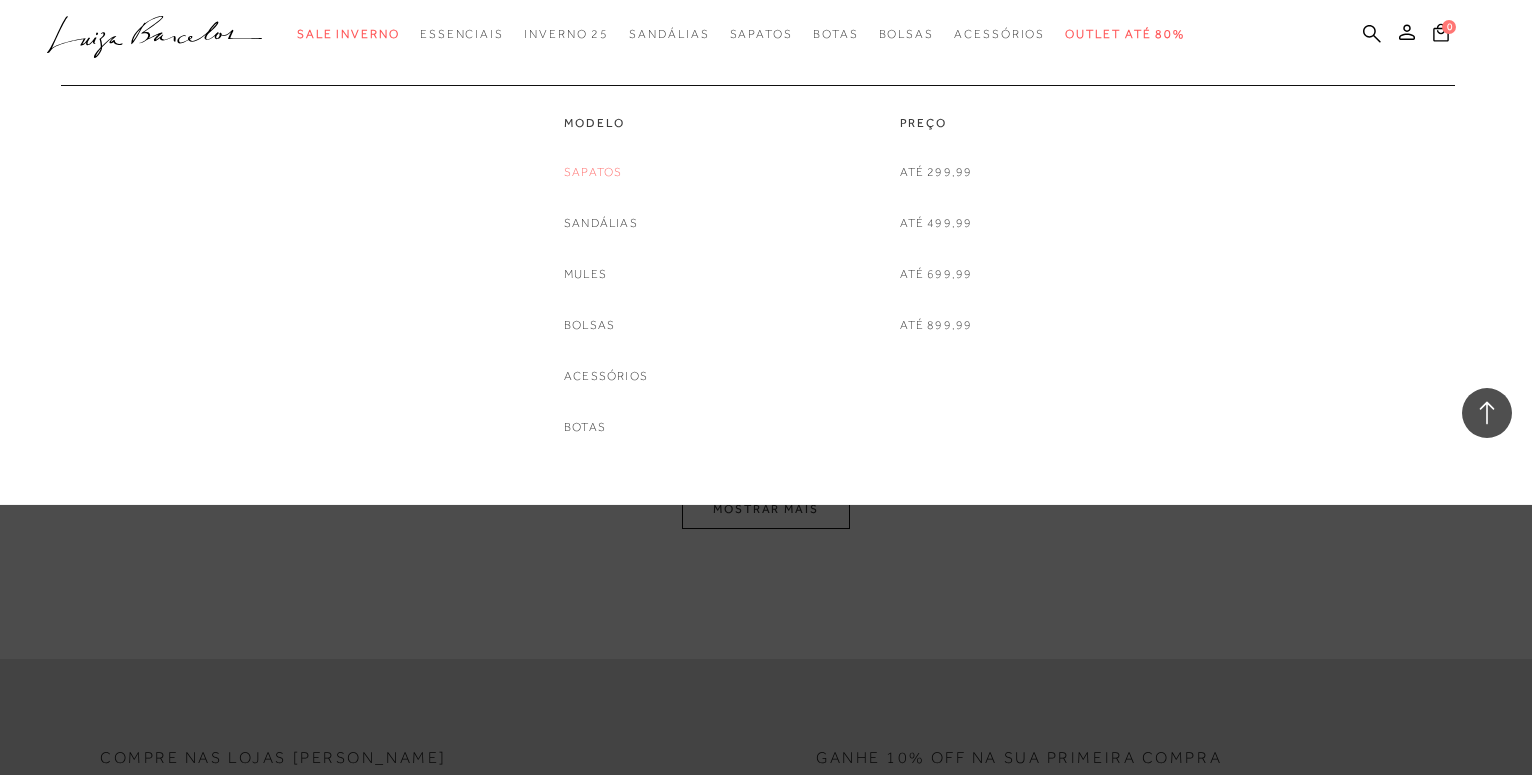 click on "Sapatos" at bounding box center [593, 172] 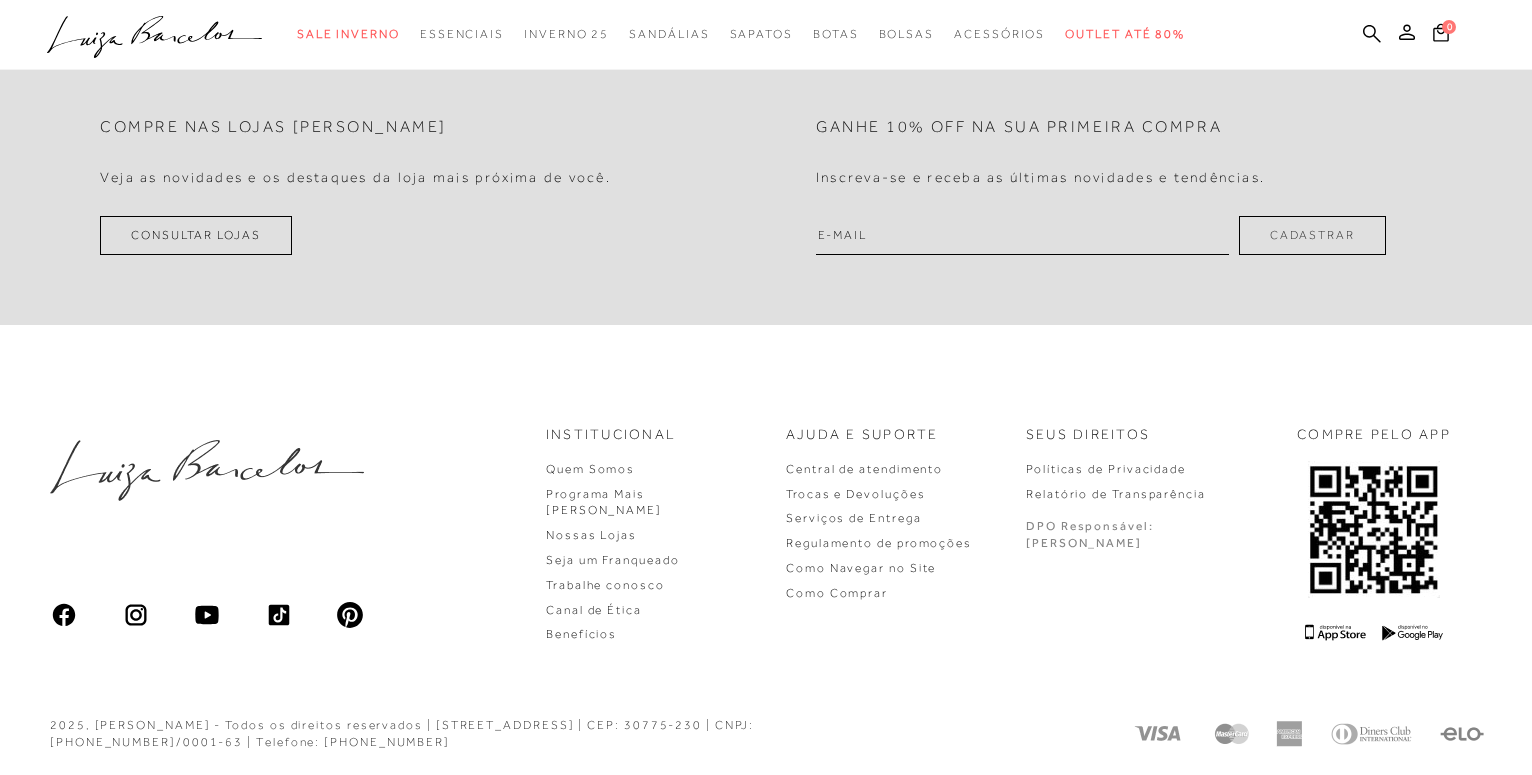 scroll, scrollTop: 0, scrollLeft: 0, axis: both 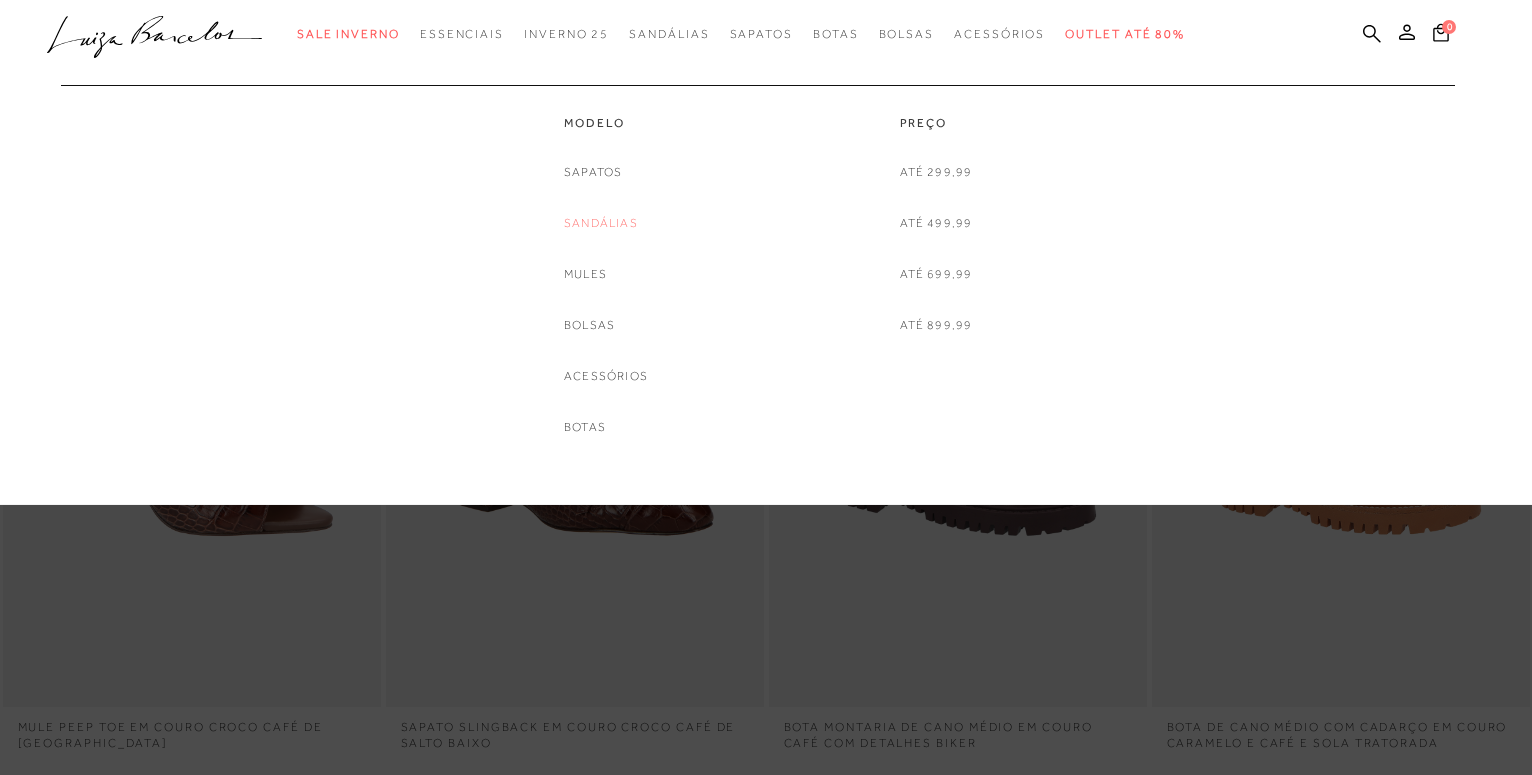click on "Sandálias" at bounding box center (601, 223) 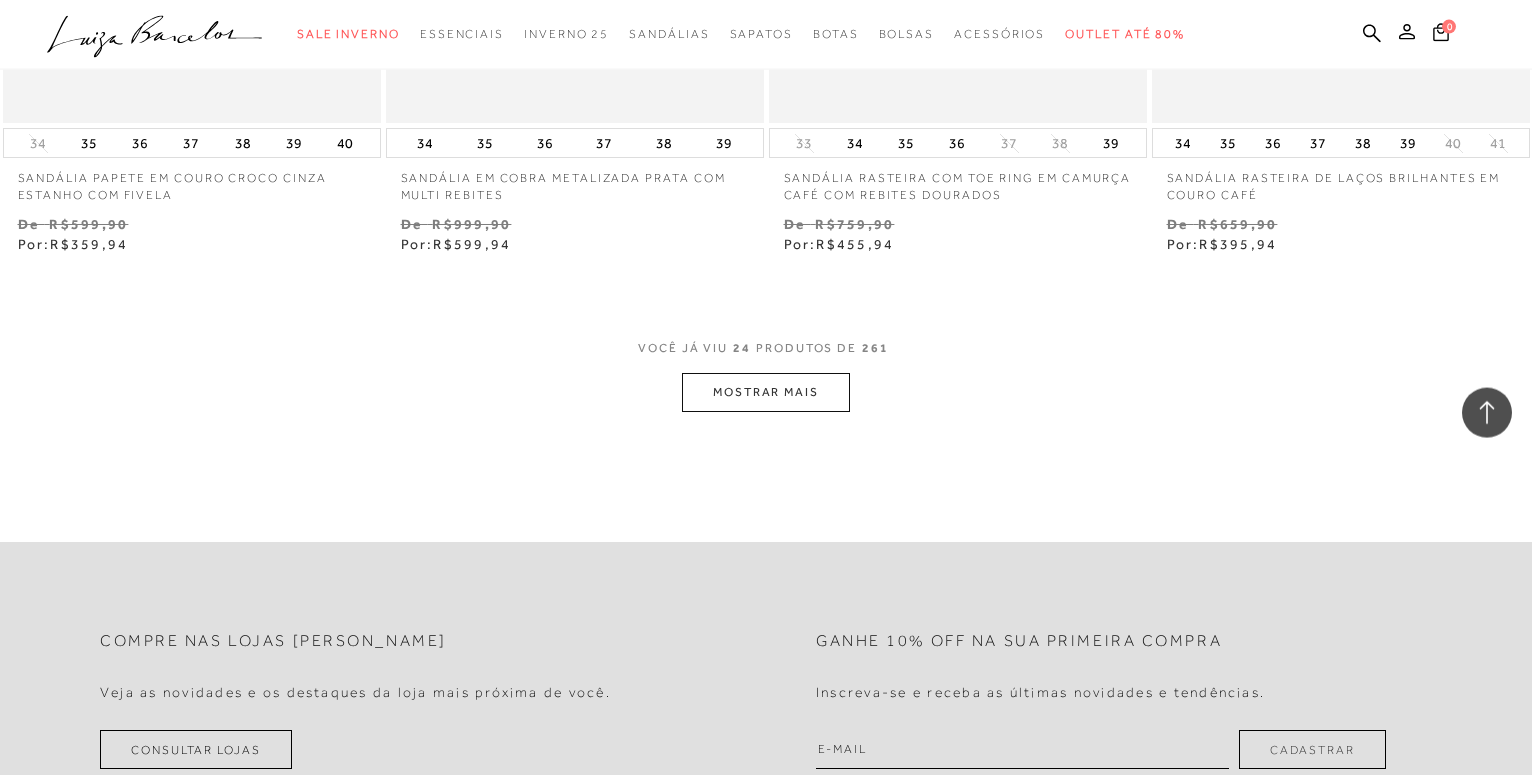 scroll, scrollTop: 4182, scrollLeft: 0, axis: vertical 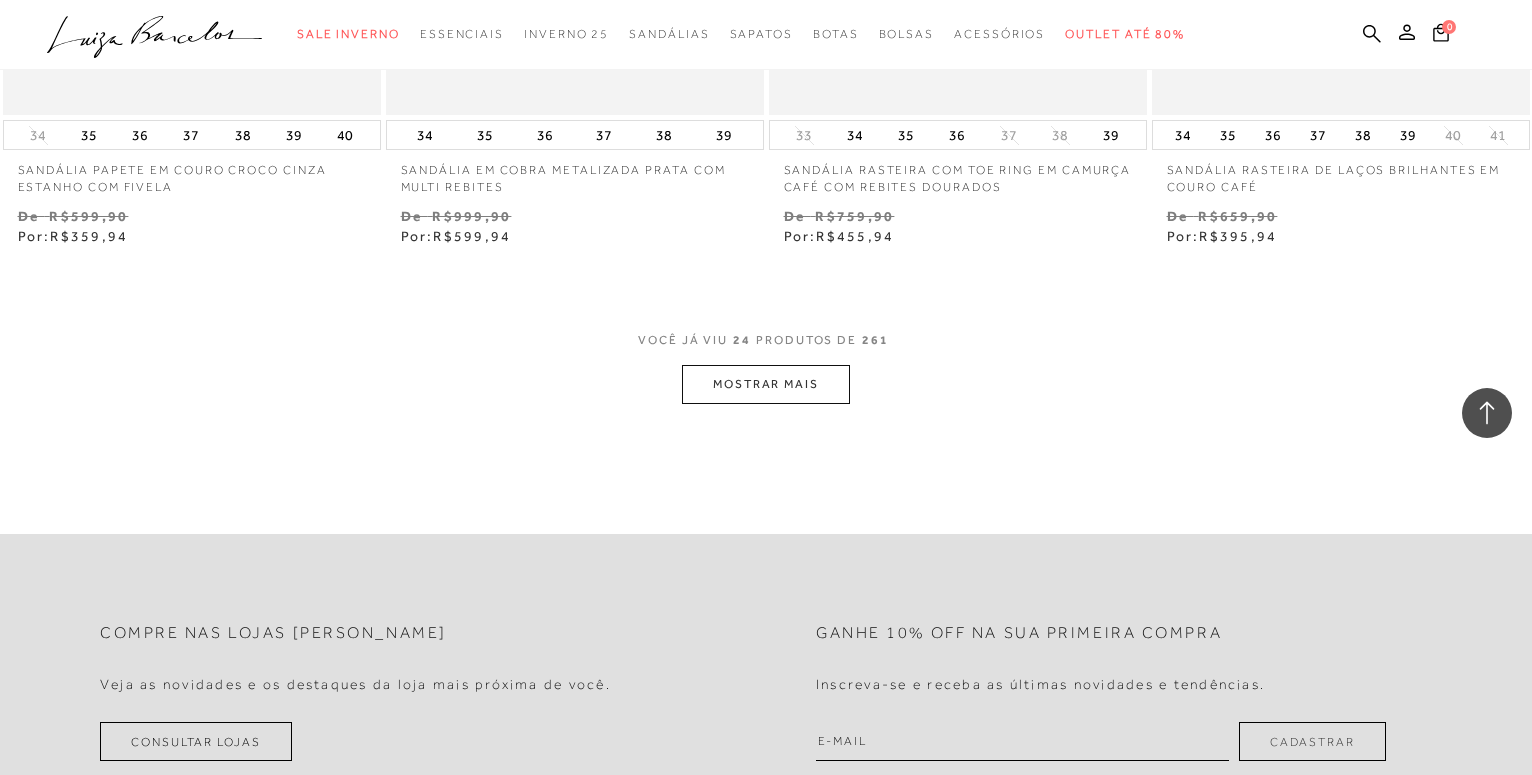 click on "MOSTRAR MAIS" at bounding box center (766, 384) 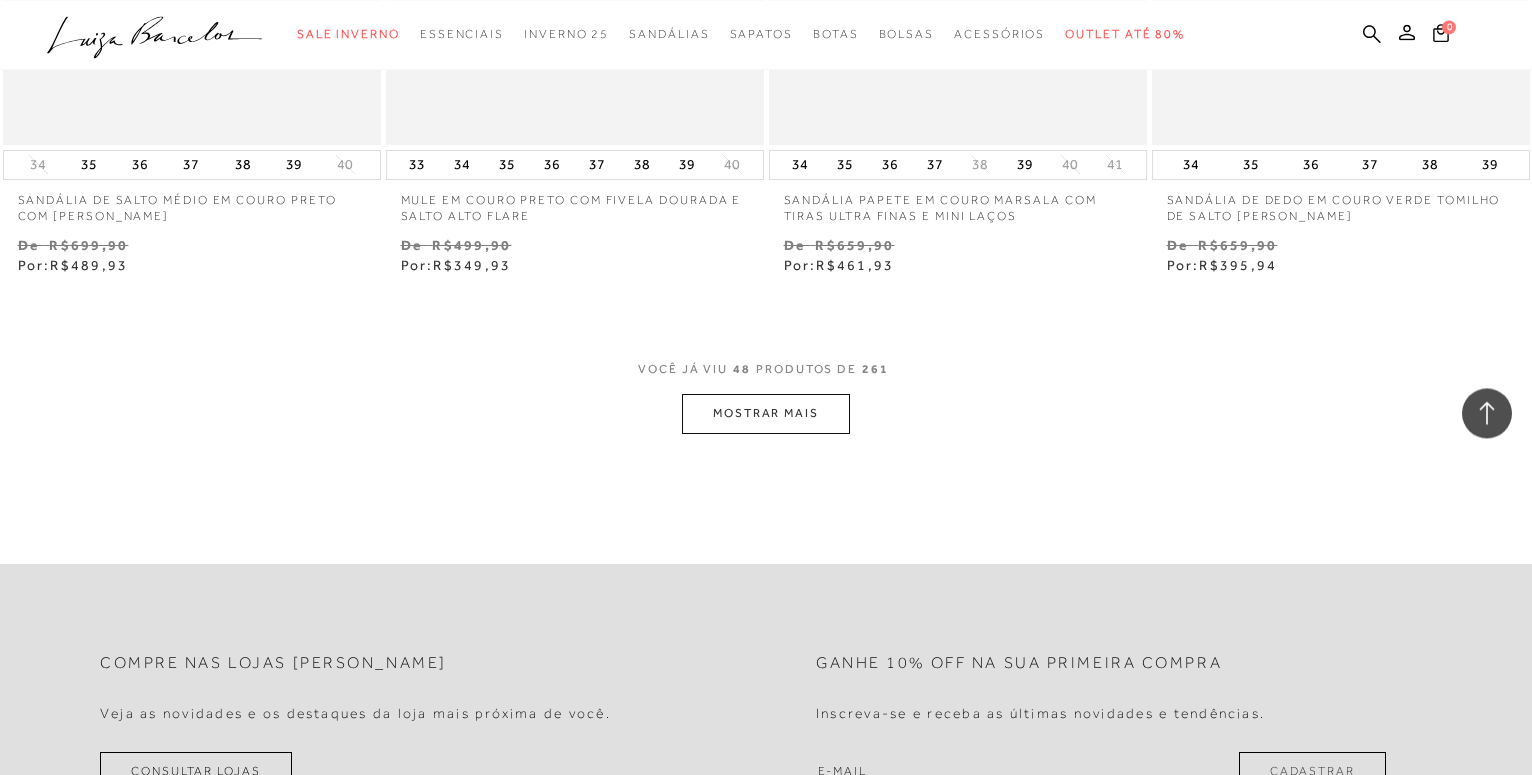 scroll, scrollTop: 8466, scrollLeft: 0, axis: vertical 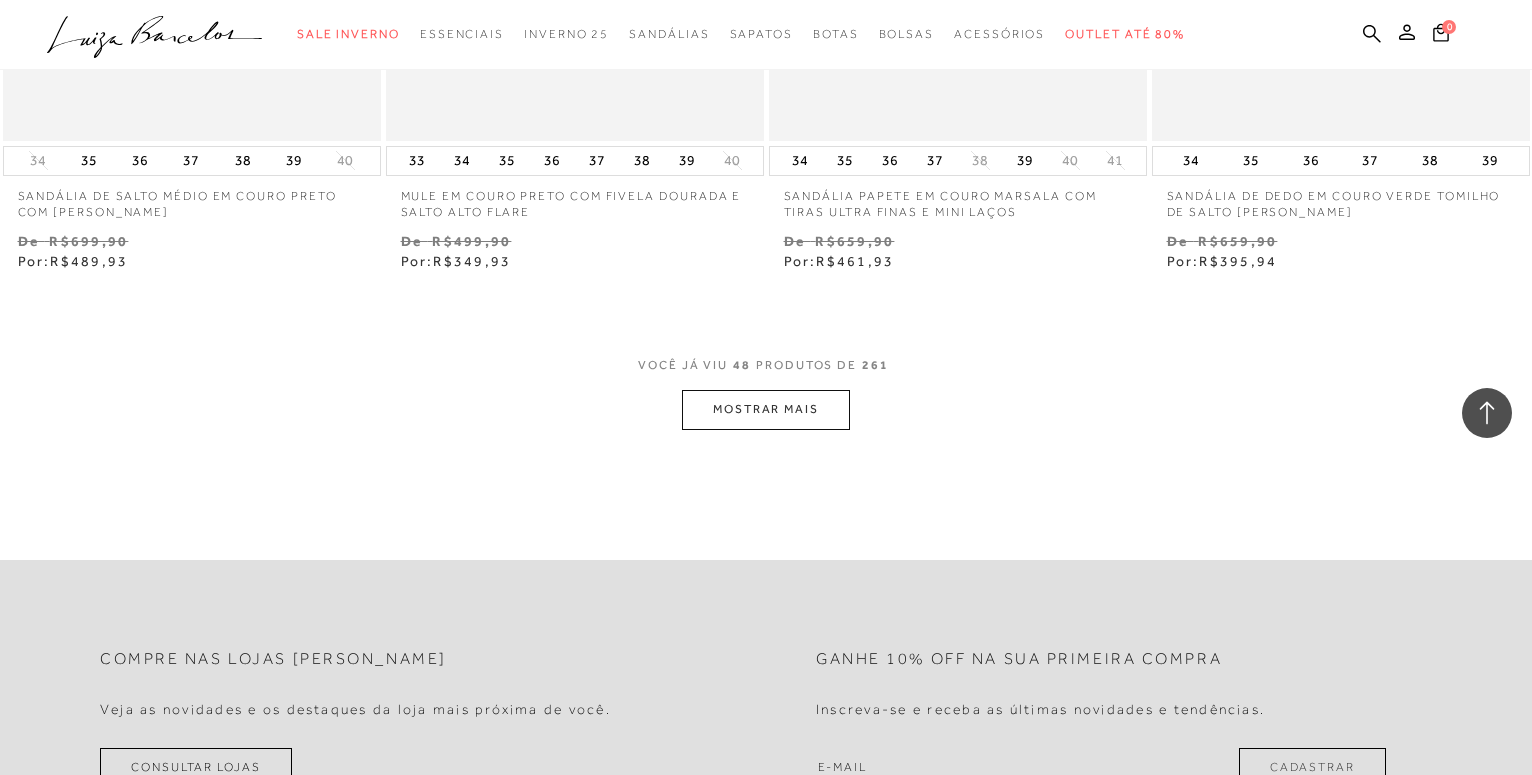 click on "MOSTRAR MAIS" at bounding box center [766, 409] 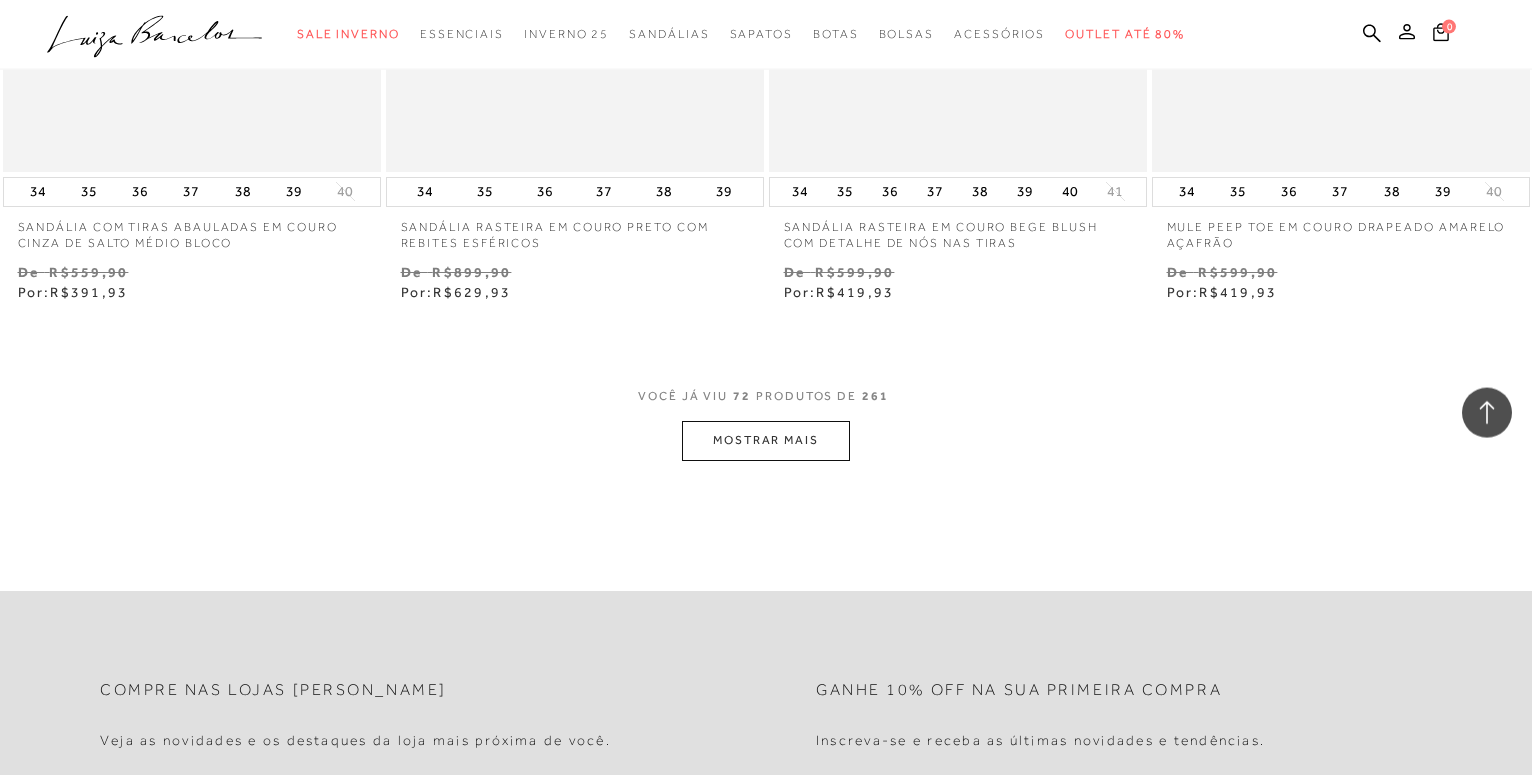 scroll, scrollTop: 12852, scrollLeft: 0, axis: vertical 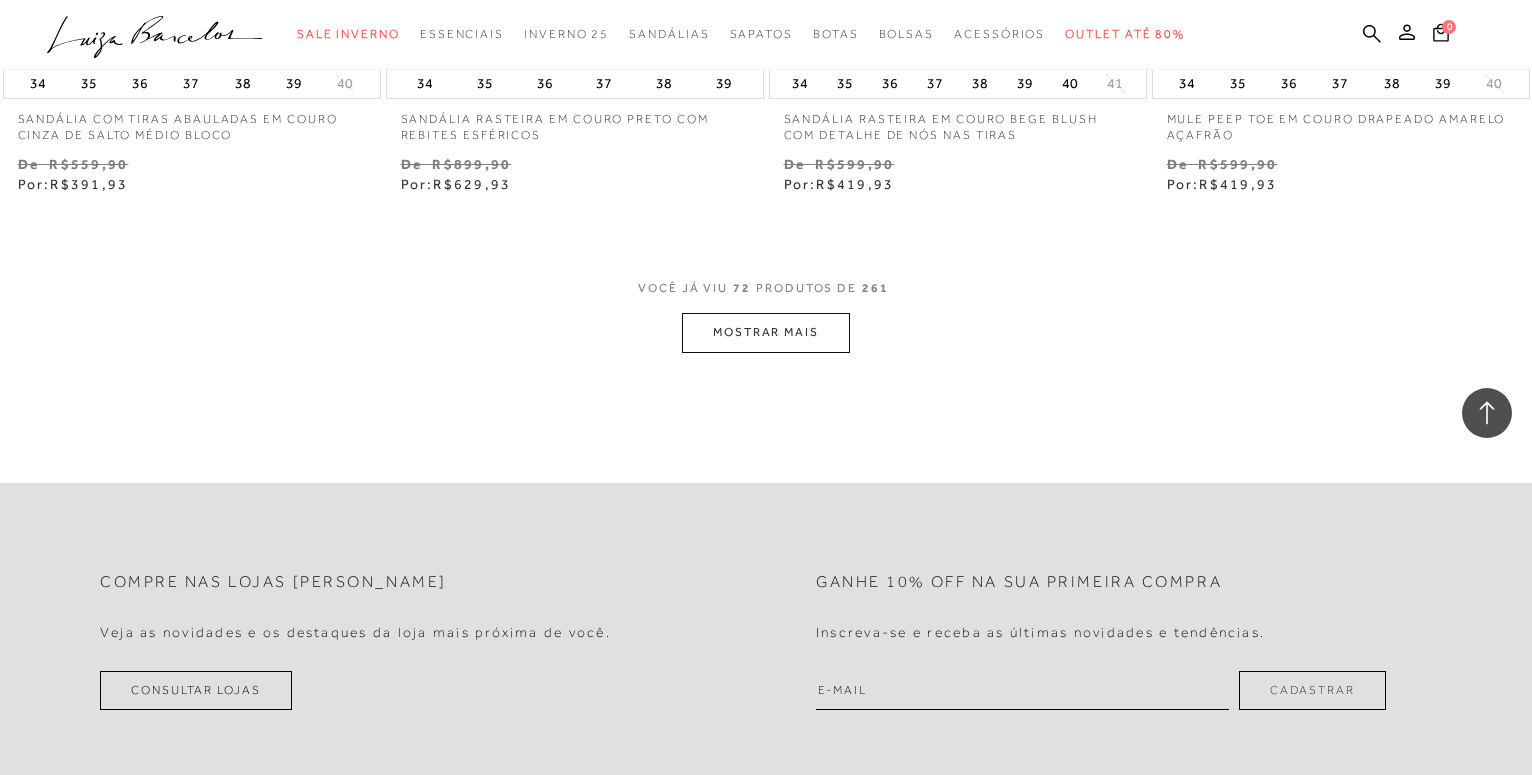 click on "MOSTRAR MAIS" at bounding box center (766, 332) 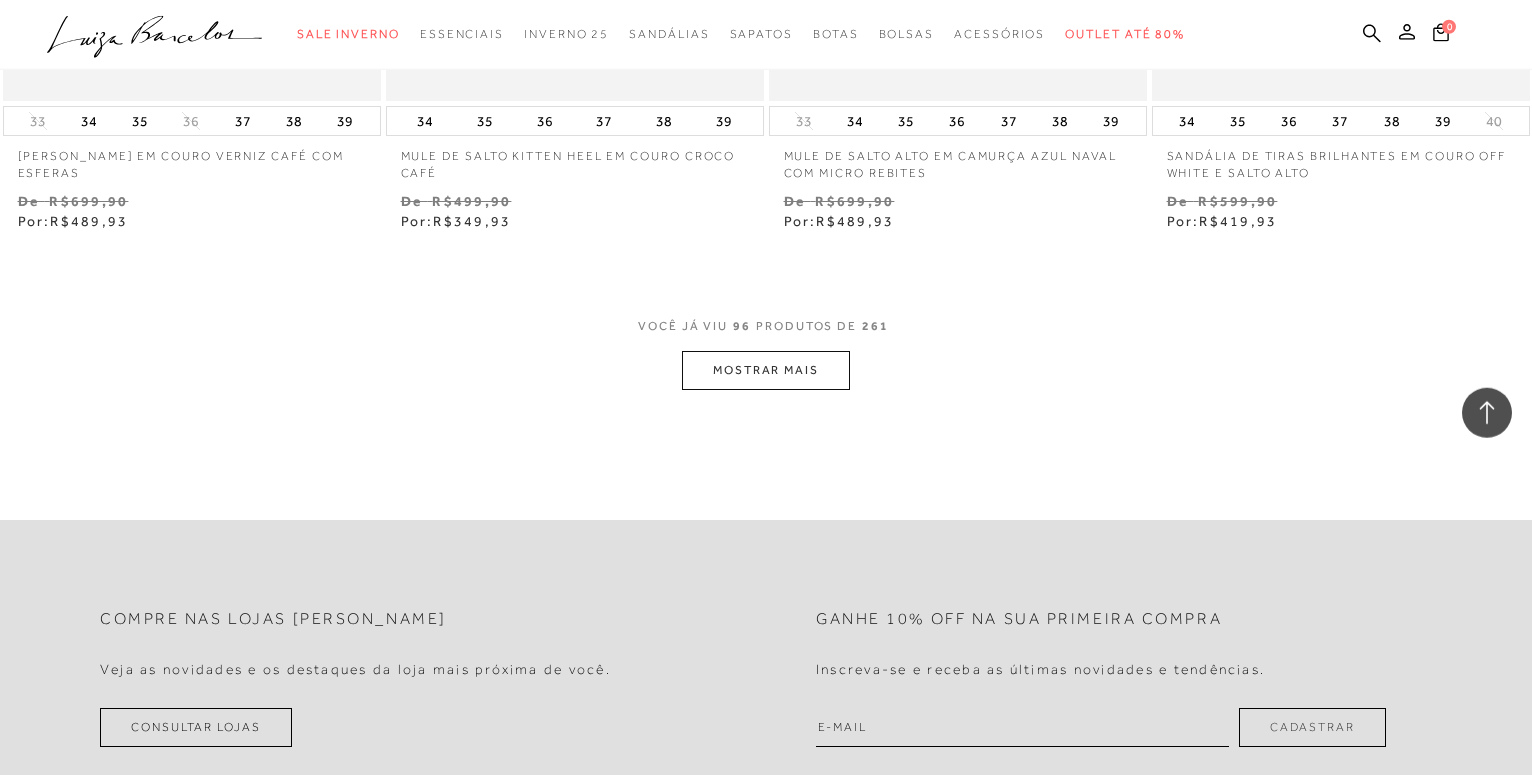 scroll, scrollTop: 17136, scrollLeft: 0, axis: vertical 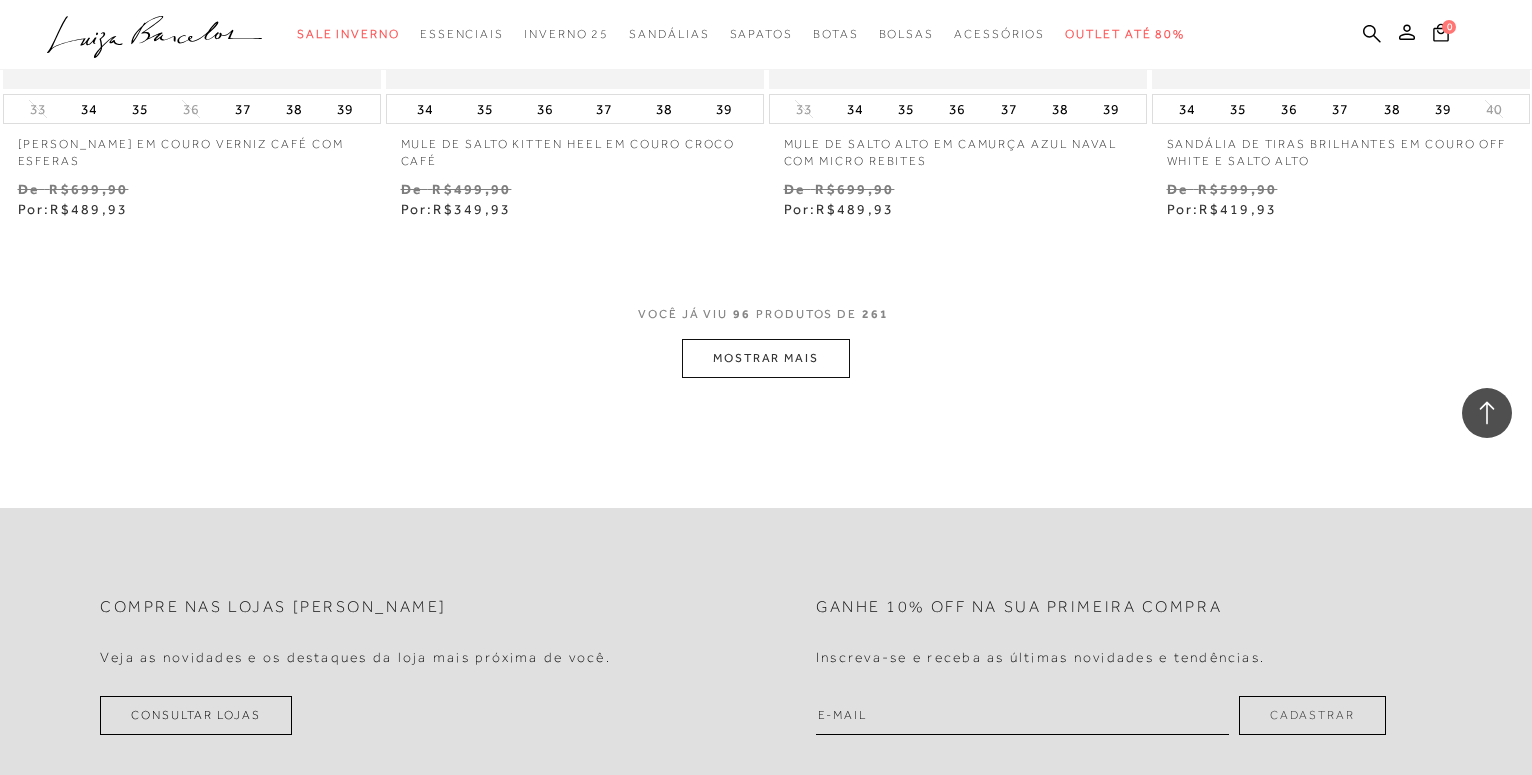 click on "MOSTRAR MAIS" at bounding box center [766, 358] 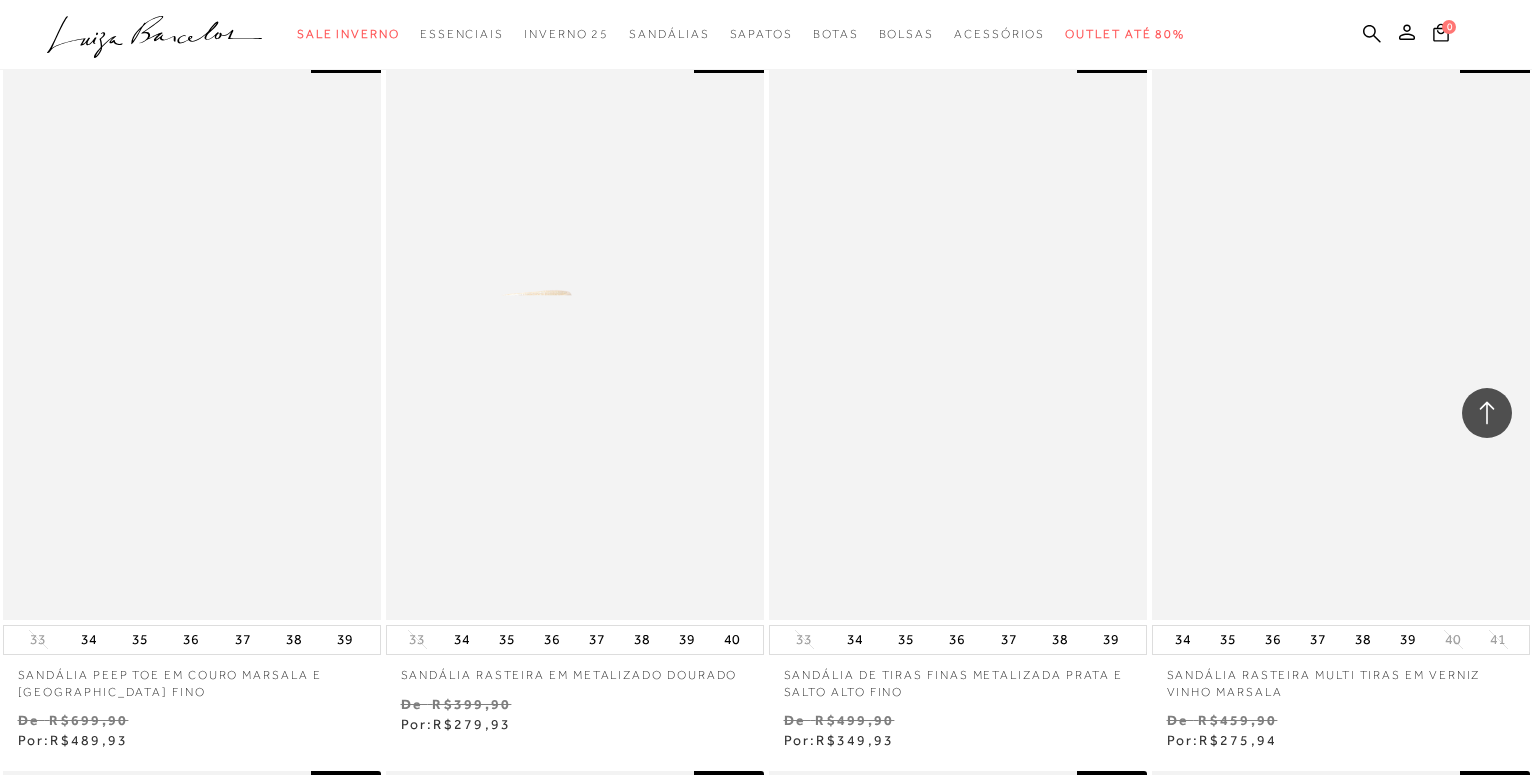 scroll, scrollTop: 20675, scrollLeft: 0, axis: vertical 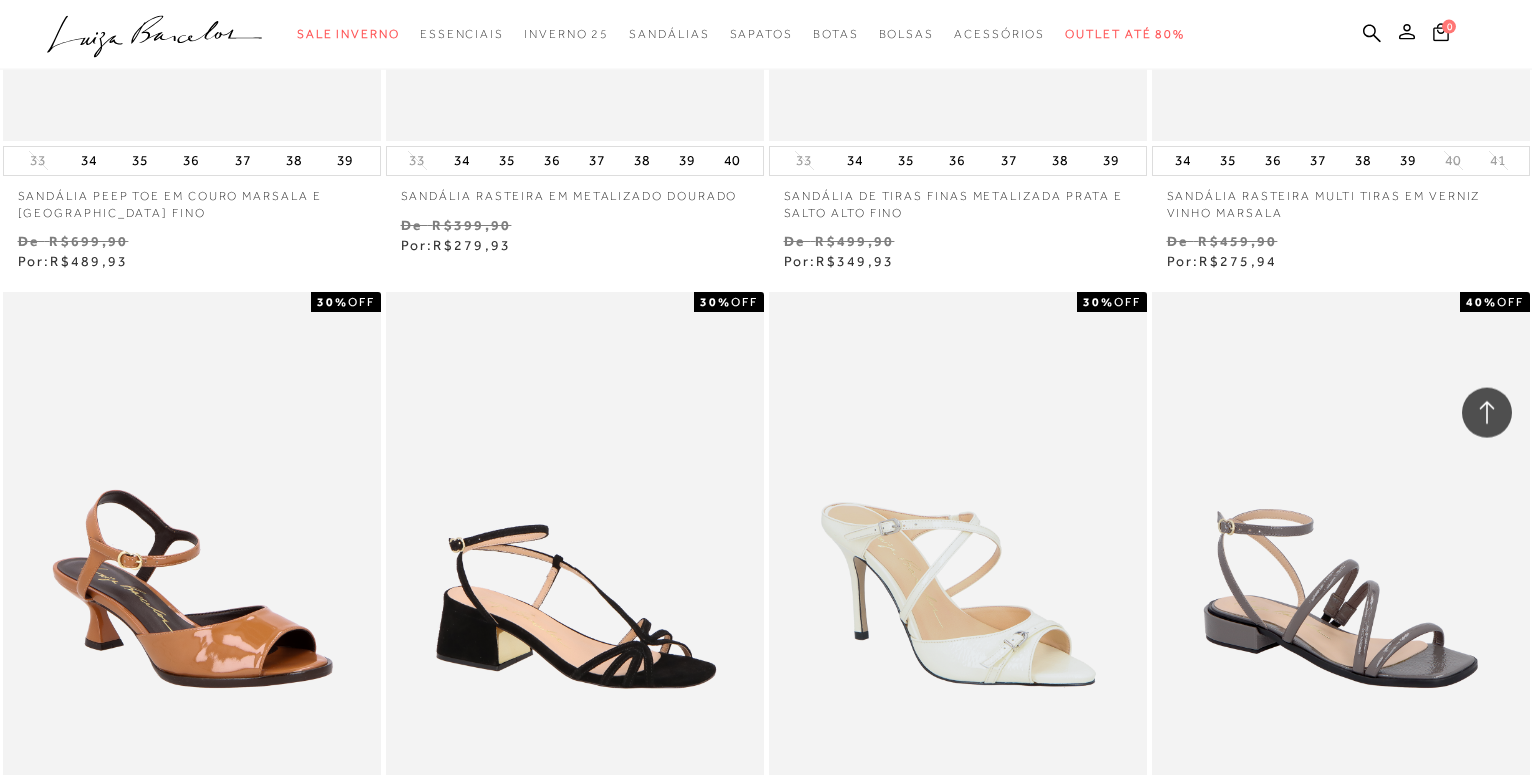 click at bounding box center (575, 575) 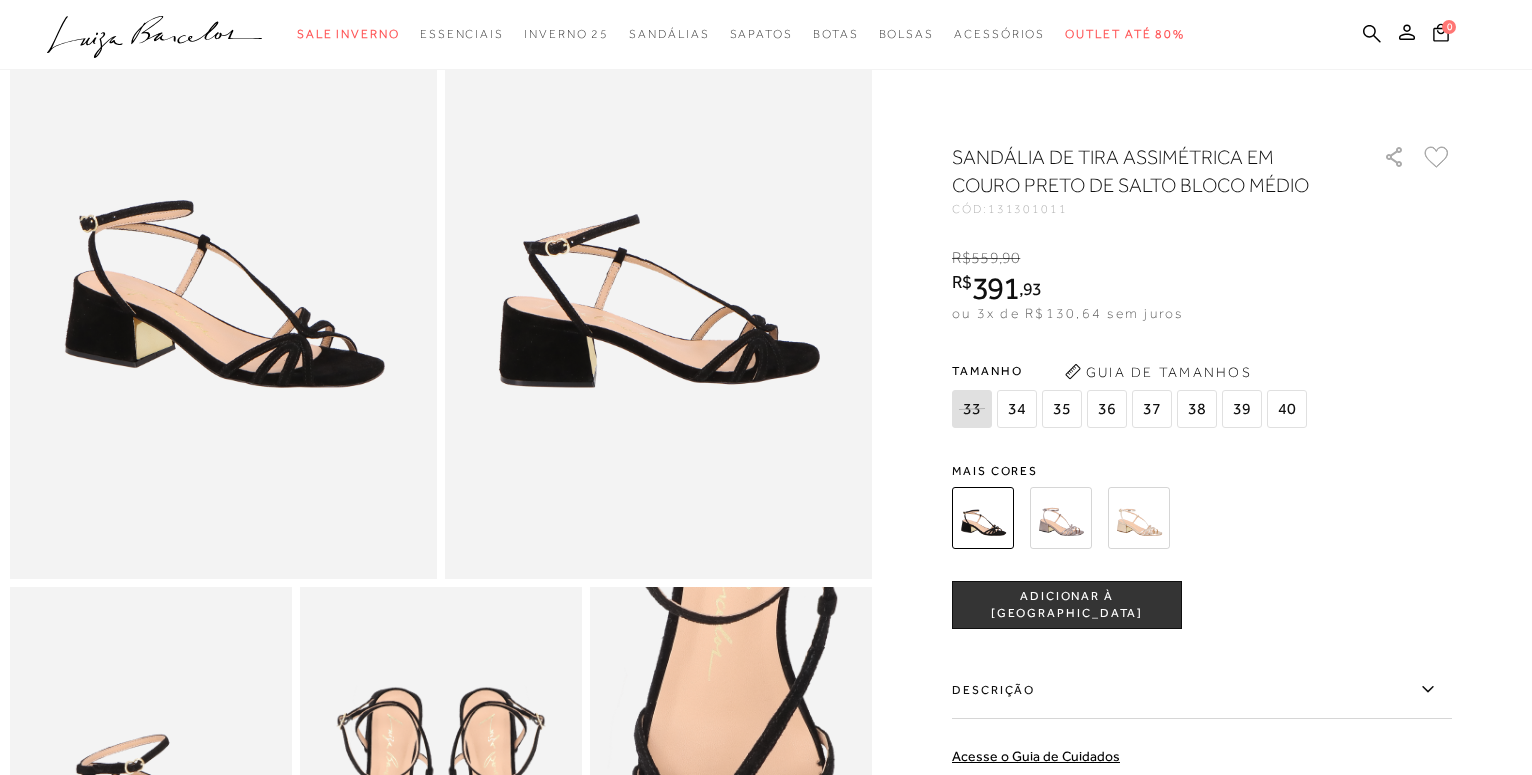 scroll, scrollTop: 408, scrollLeft: 0, axis: vertical 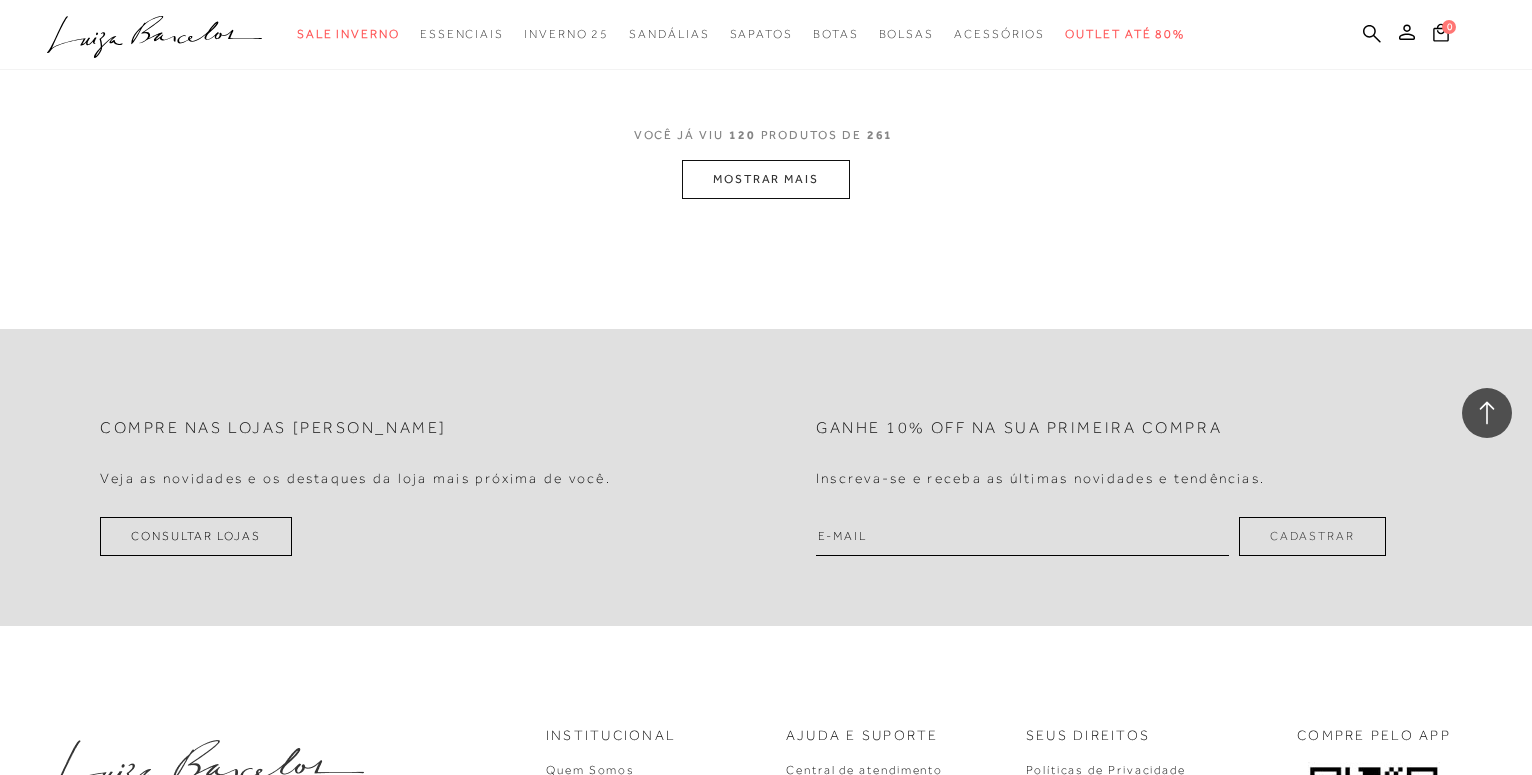 click on "MOSTRAR MAIS" at bounding box center (766, 179) 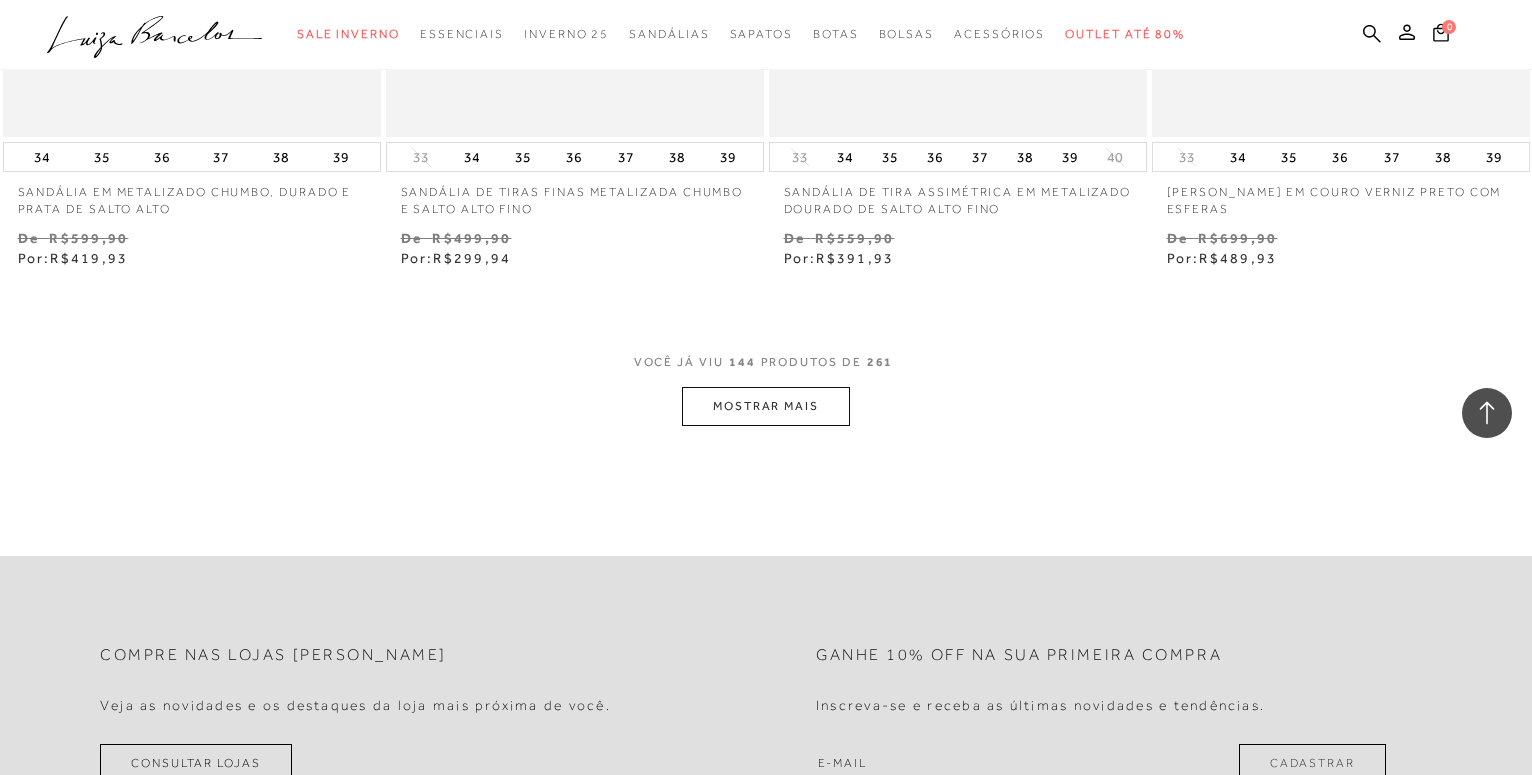 scroll, scrollTop: 25908, scrollLeft: 0, axis: vertical 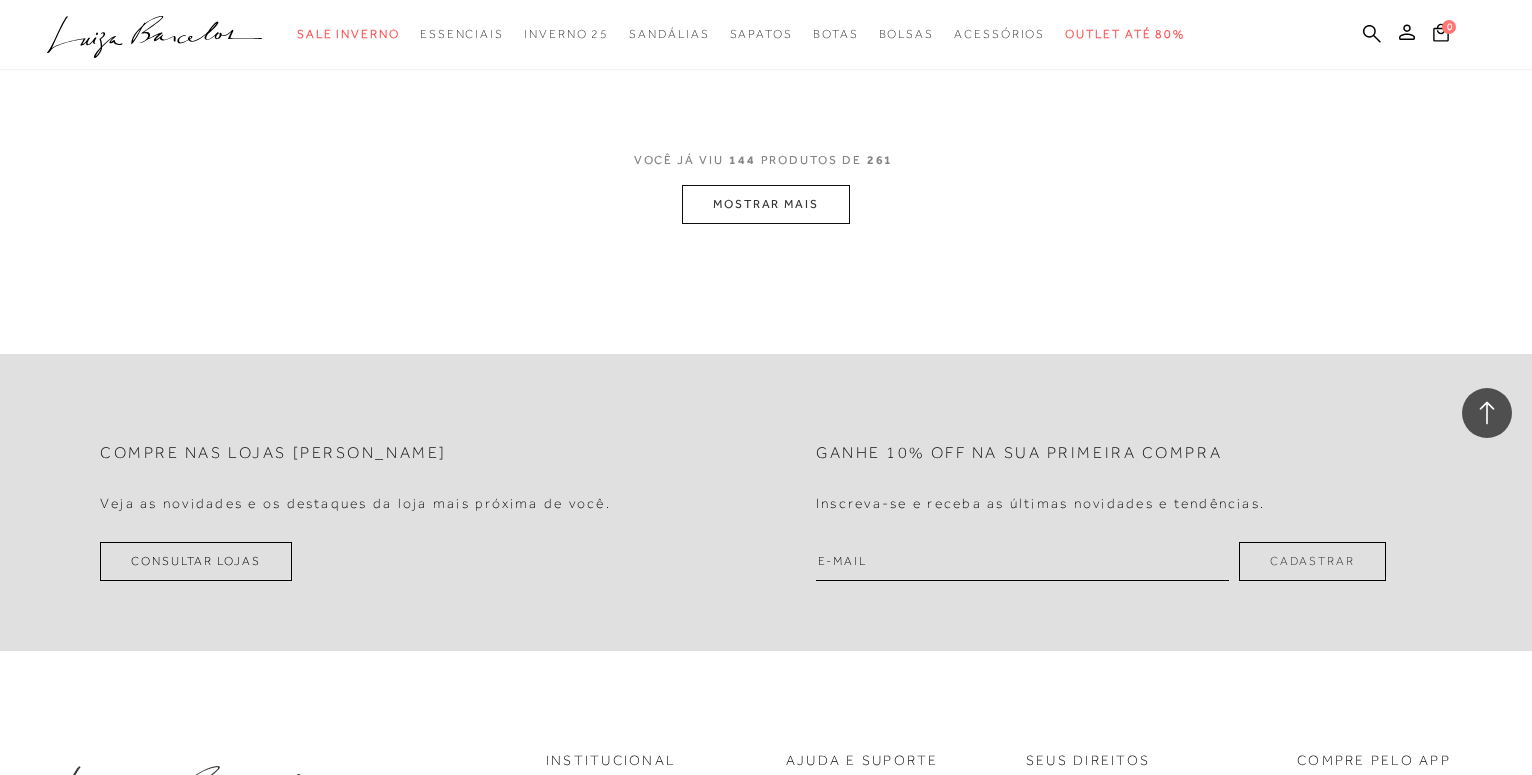 click on "MOSTRAR MAIS" at bounding box center (766, 204) 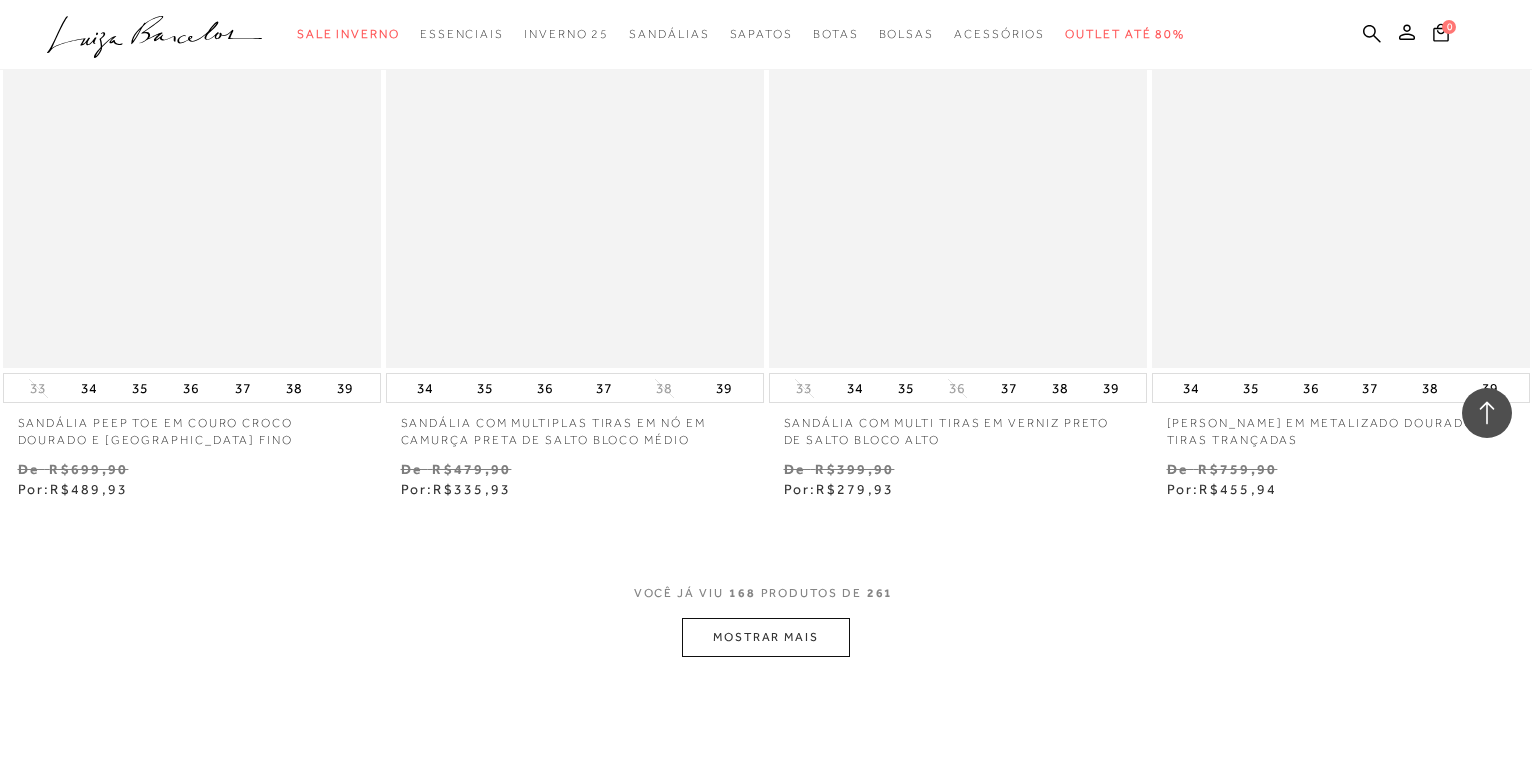 scroll, scrollTop: 30090, scrollLeft: 0, axis: vertical 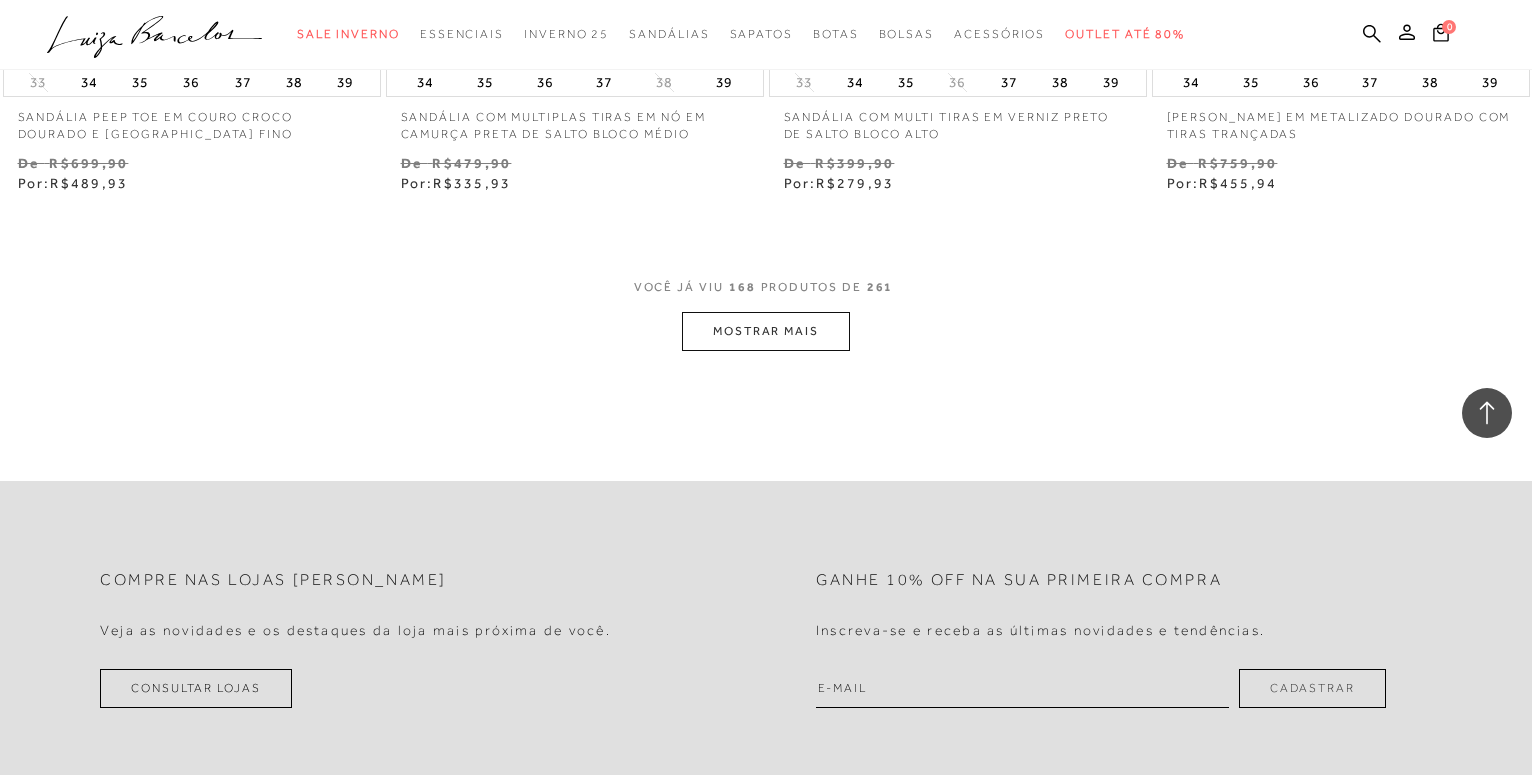 click on "MOSTRAR MAIS" at bounding box center (766, 331) 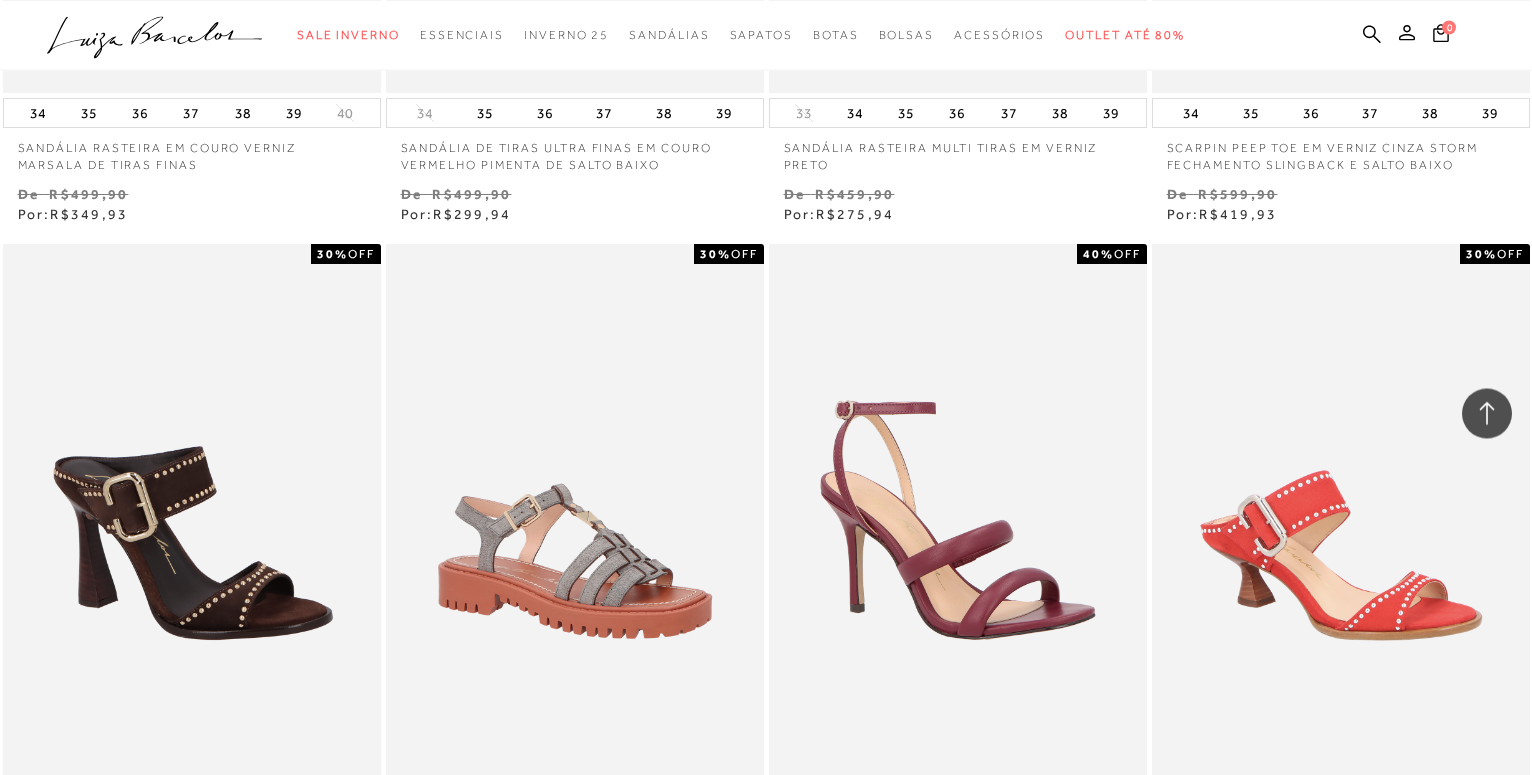 scroll, scrollTop: 34374, scrollLeft: 0, axis: vertical 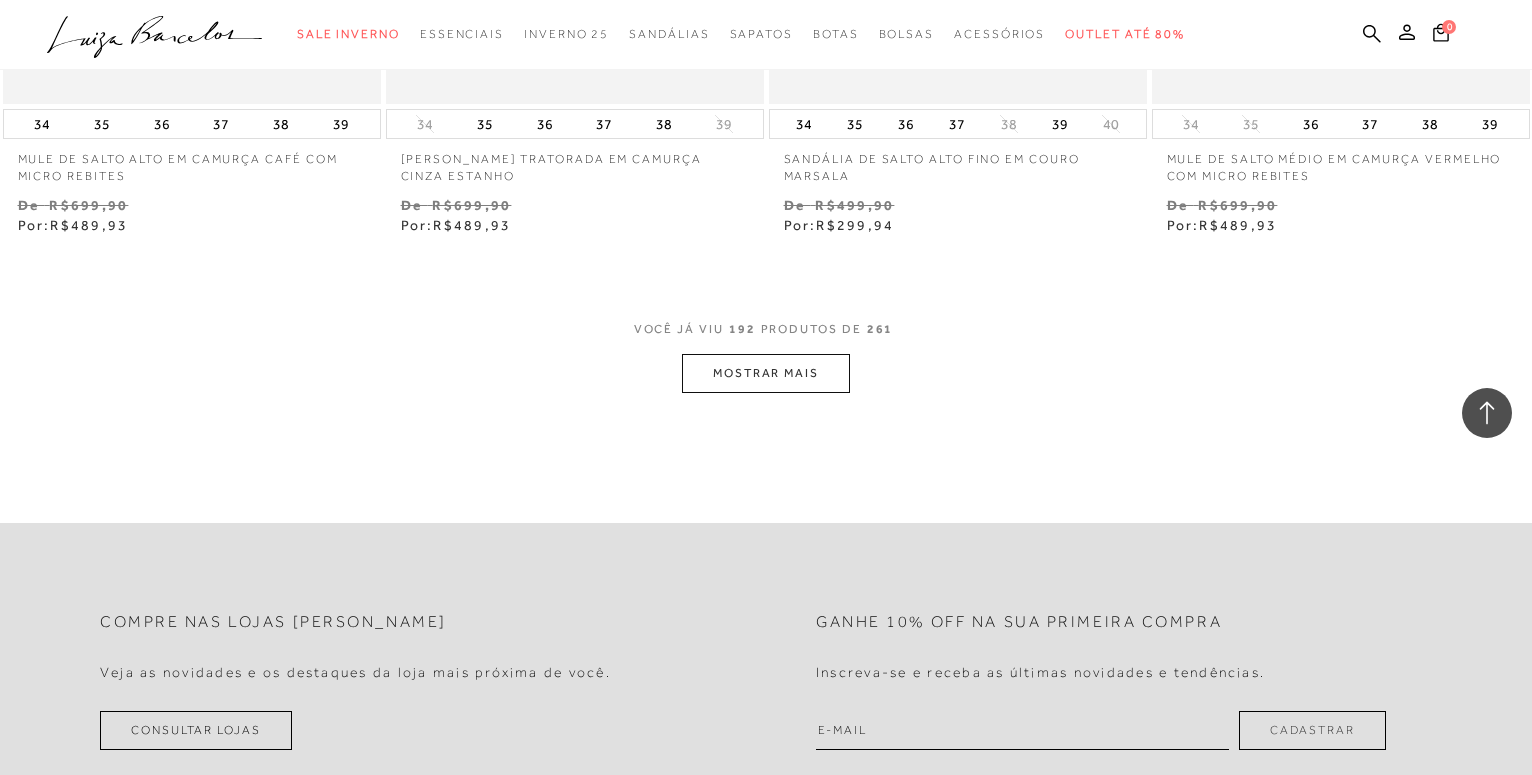 click on "MOSTRAR MAIS" at bounding box center [766, 373] 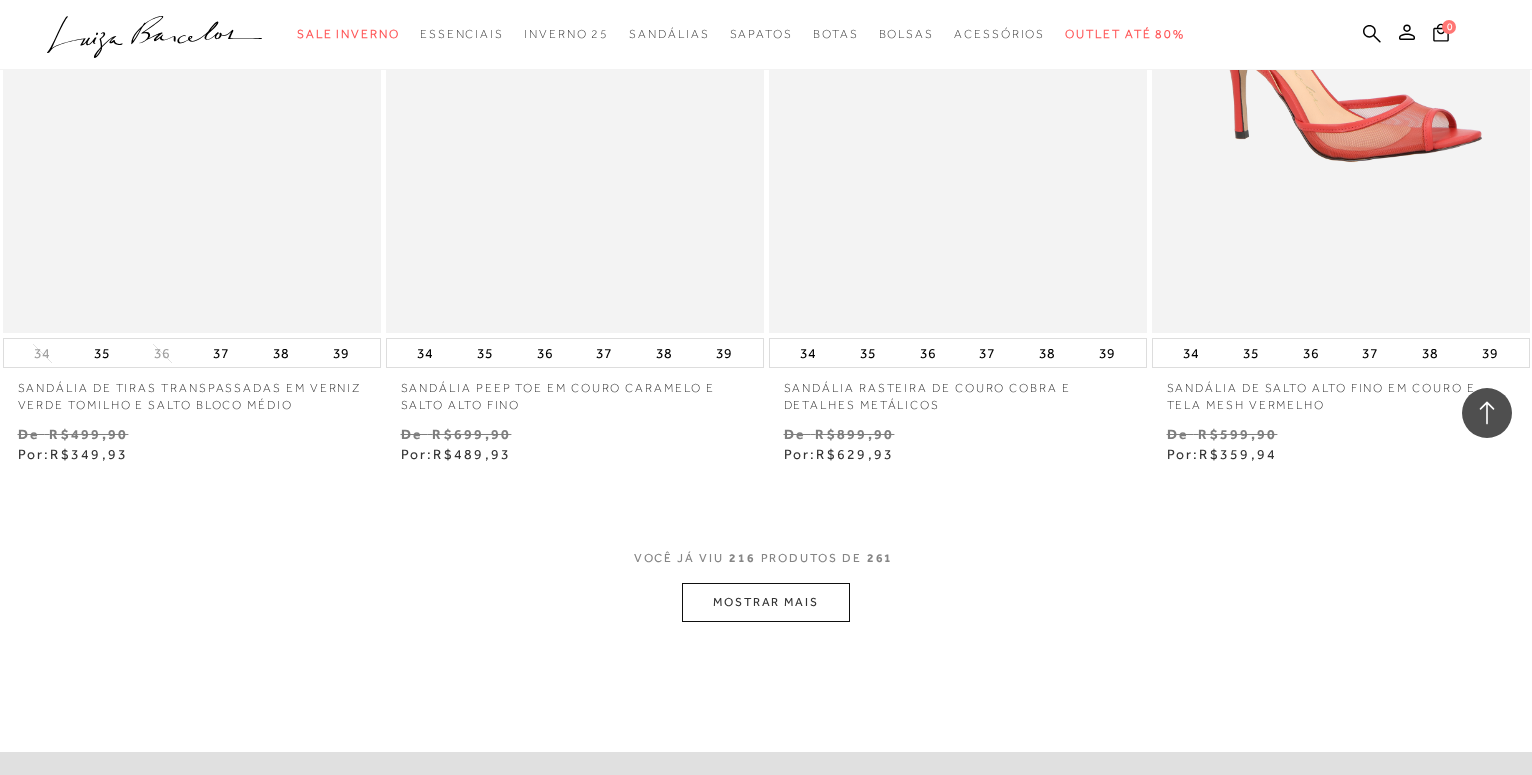 scroll, scrollTop: 38658, scrollLeft: 0, axis: vertical 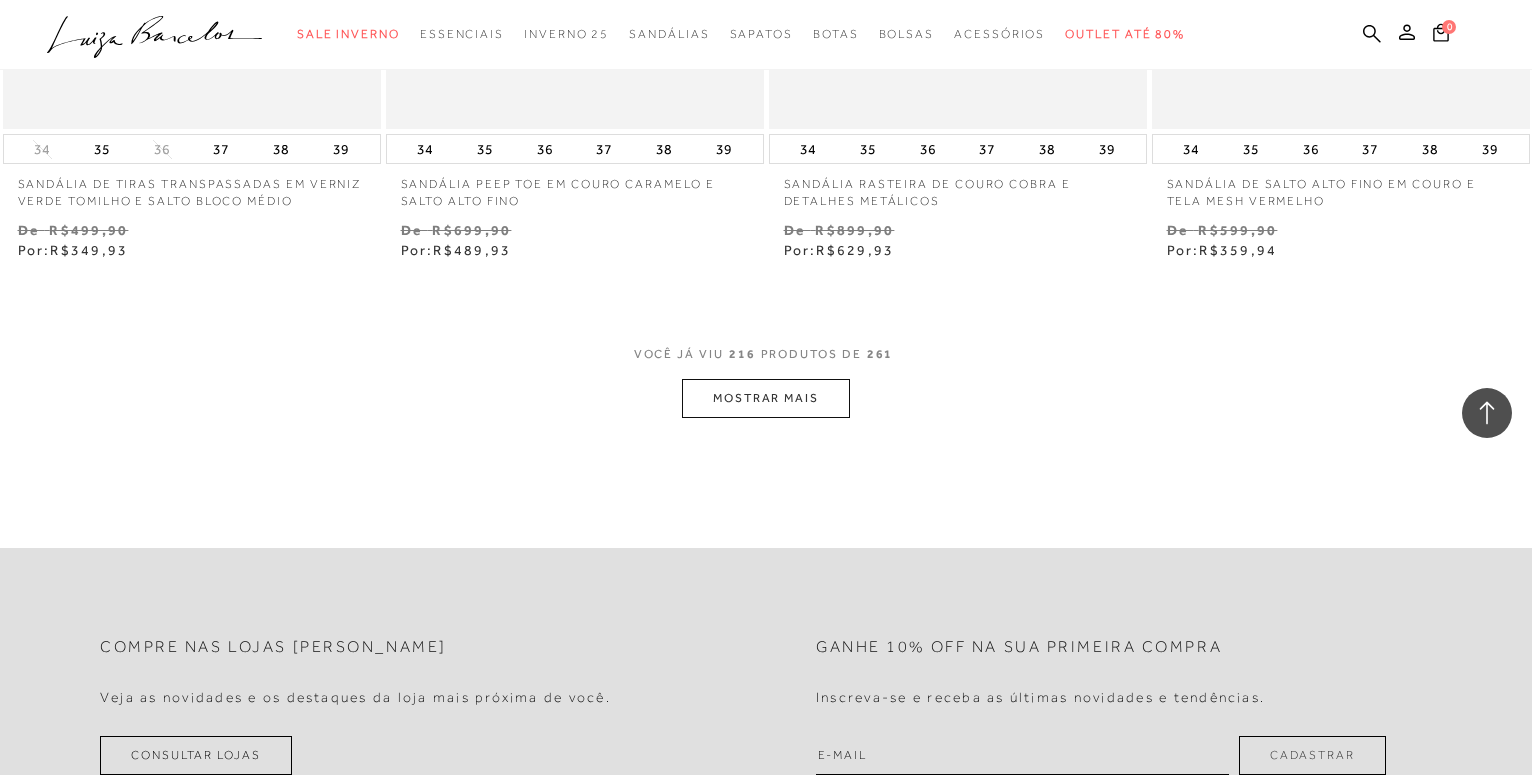 click on "MOSTRAR MAIS" at bounding box center [766, 398] 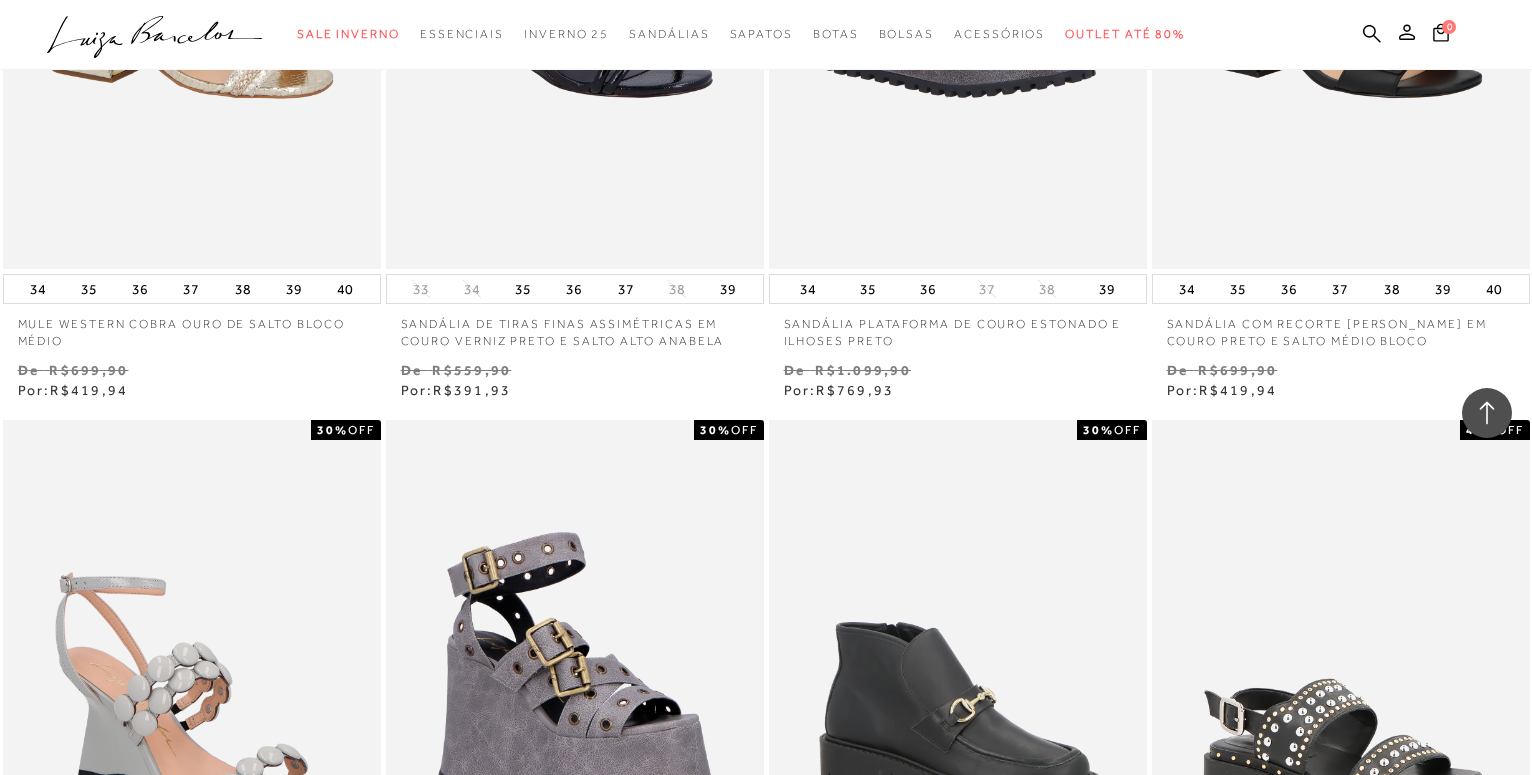 scroll, scrollTop: 43044, scrollLeft: 0, axis: vertical 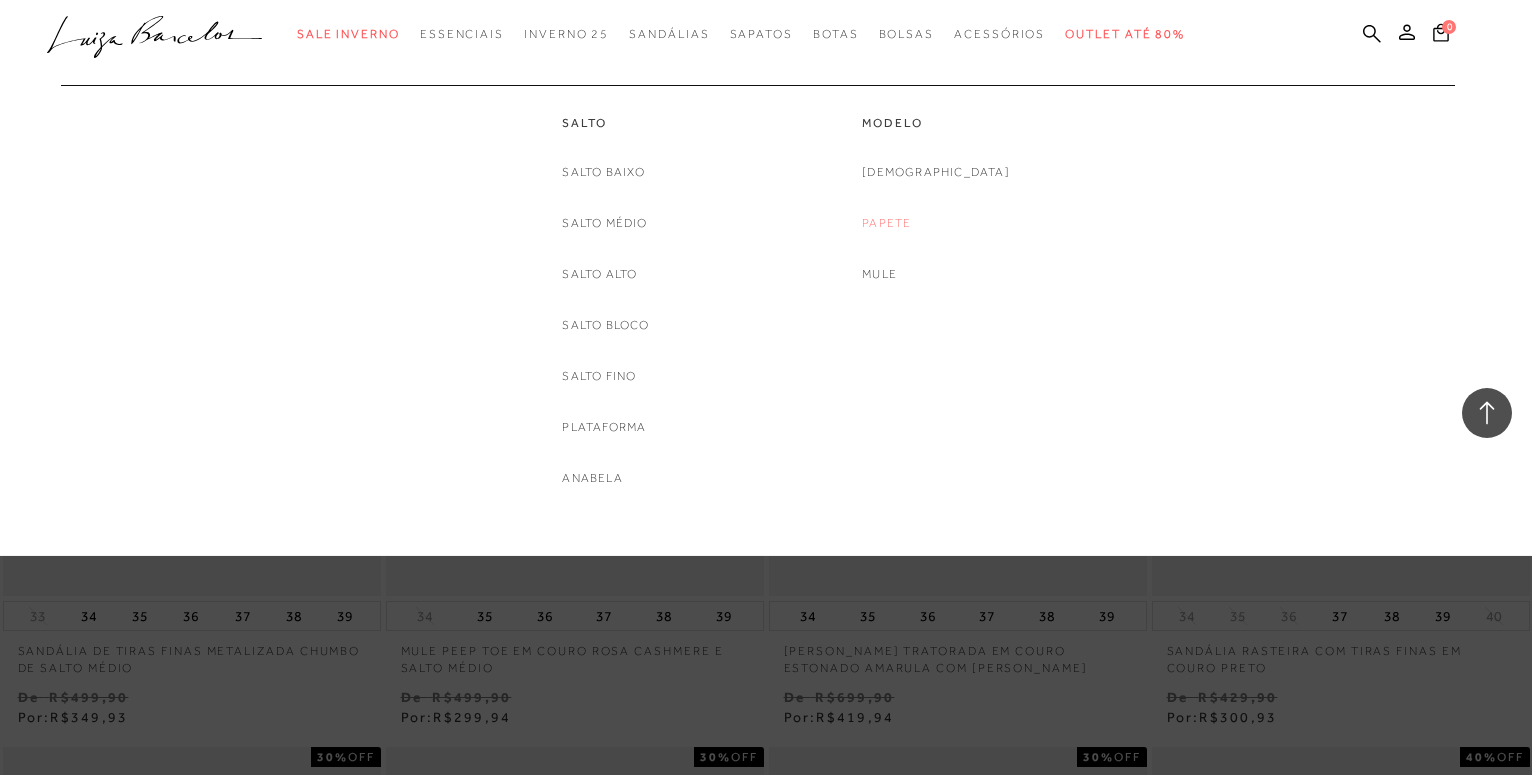 click on "Papete" at bounding box center [886, 223] 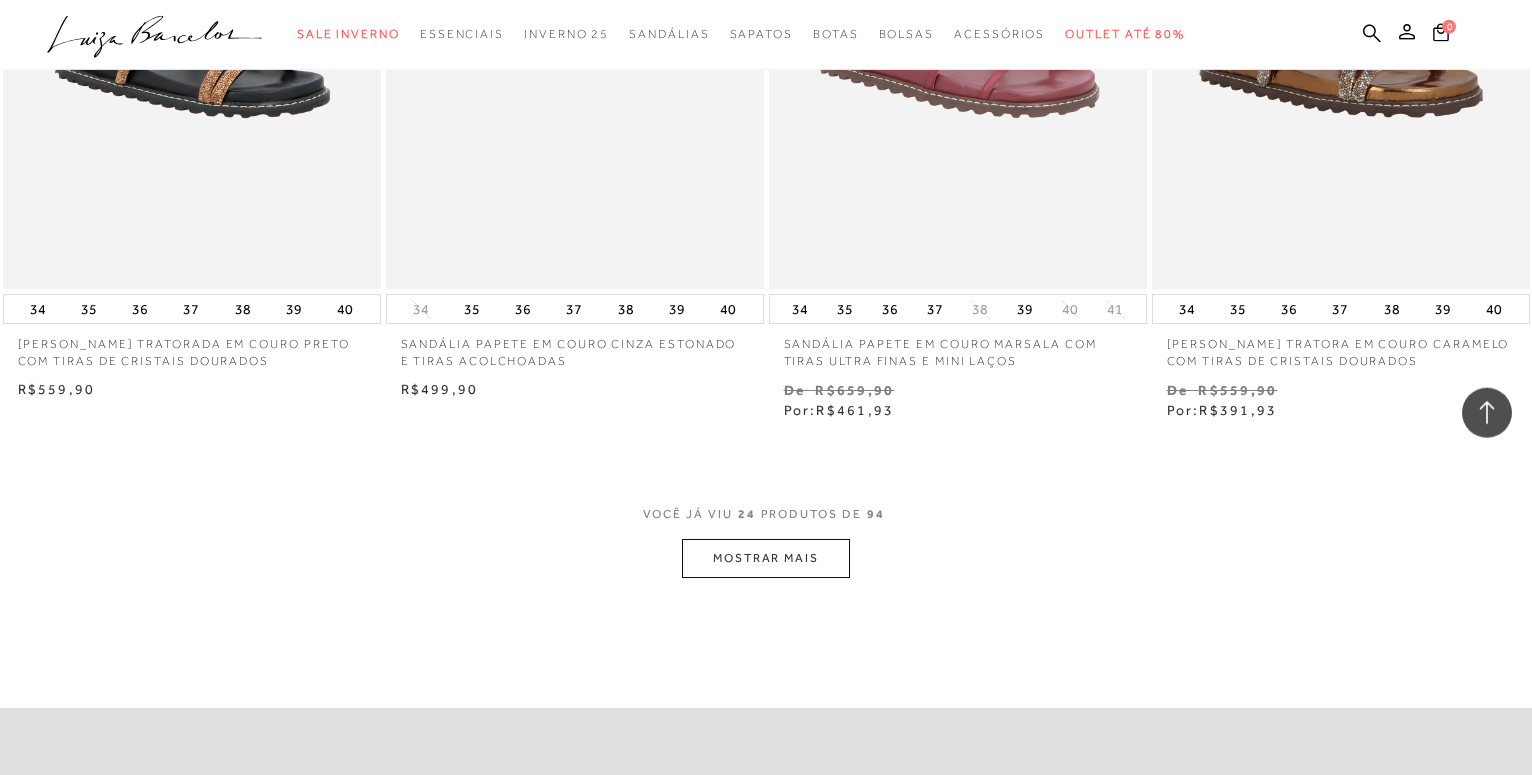 scroll, scrollTop: 3978, scrollLeft: 0, axis: vertical 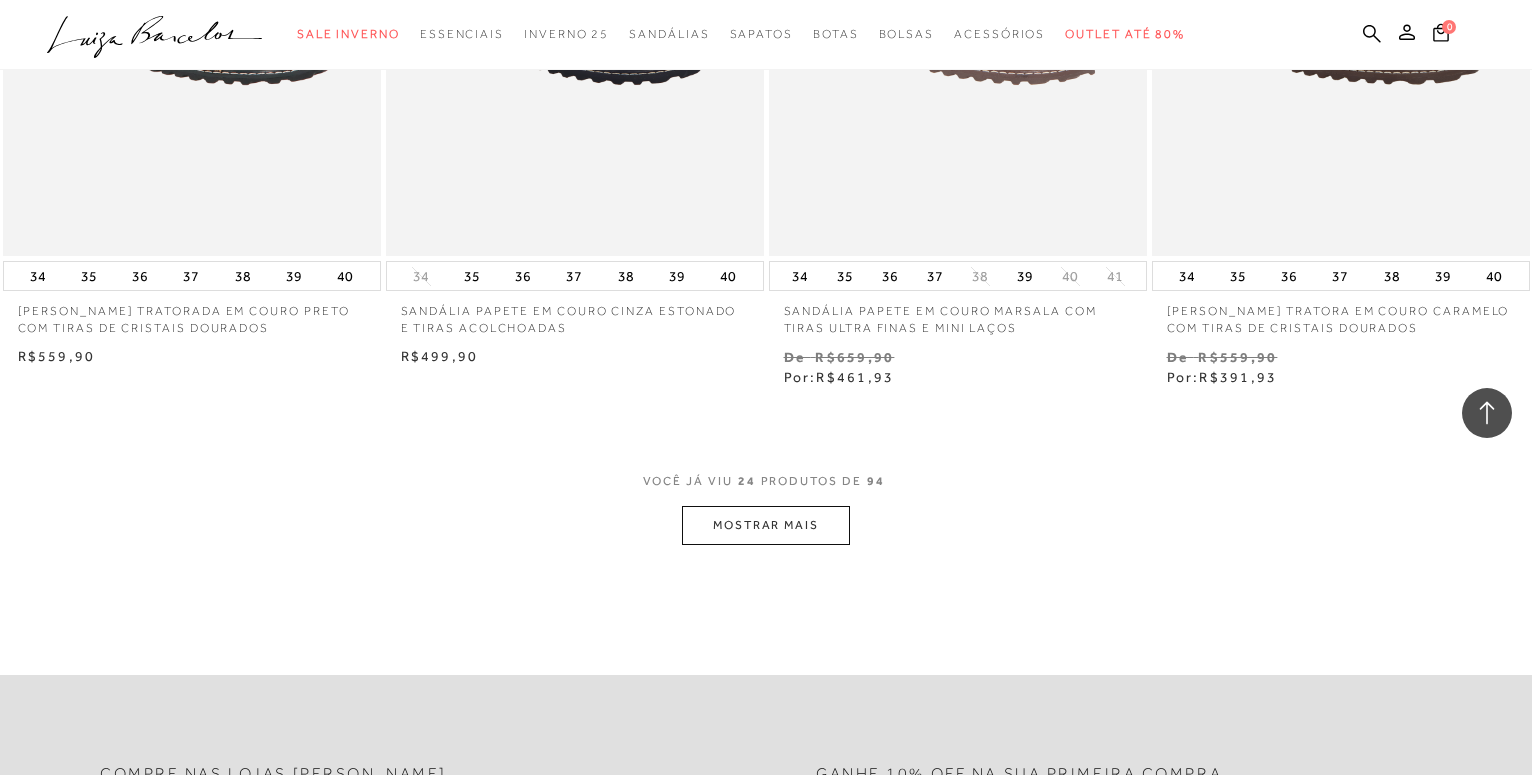 click on "MOSTRAR MAIS" at bounding box center (766, 525) 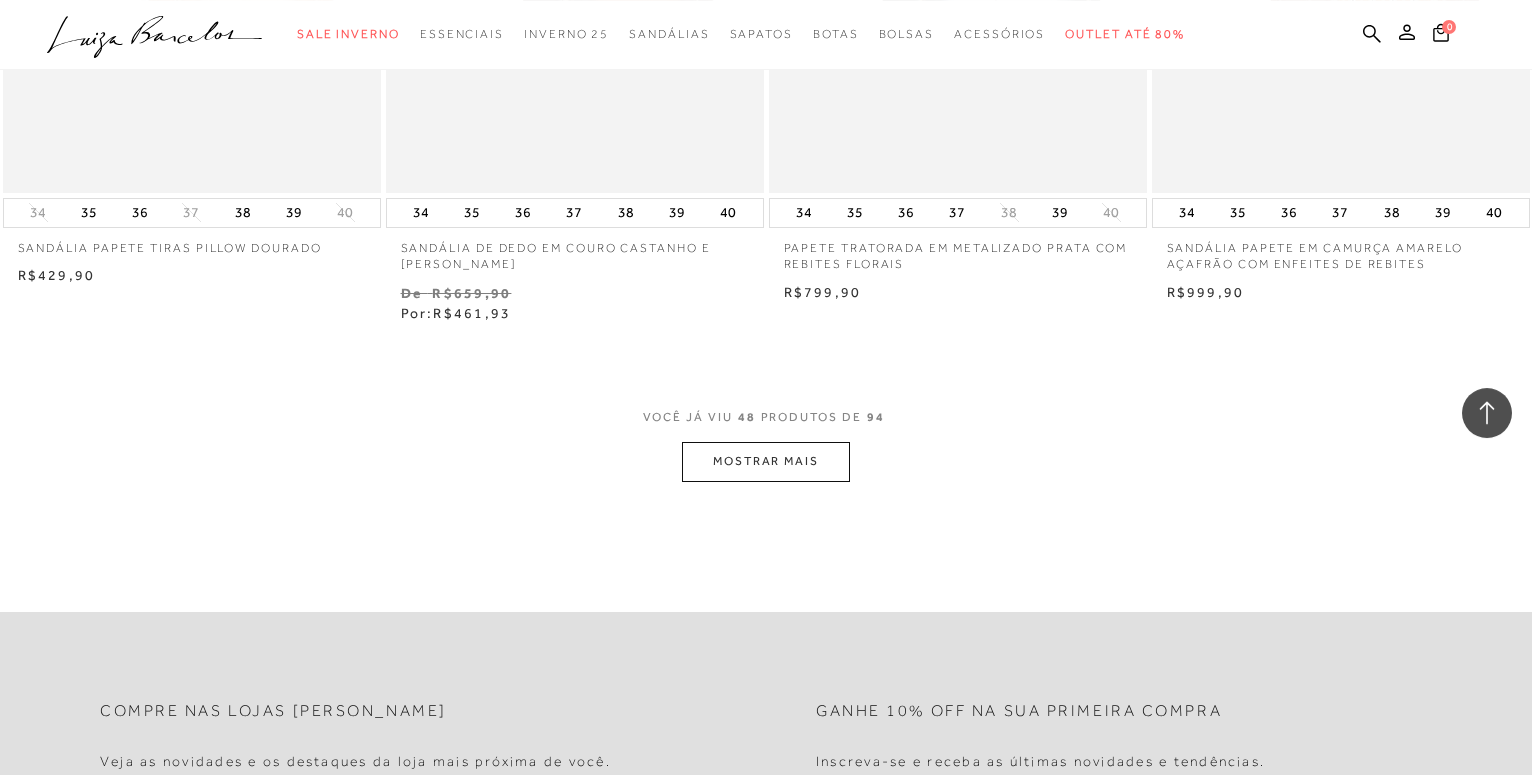 scroll, scrollTop: 8364, scrollLeft: 0, axis: vertical 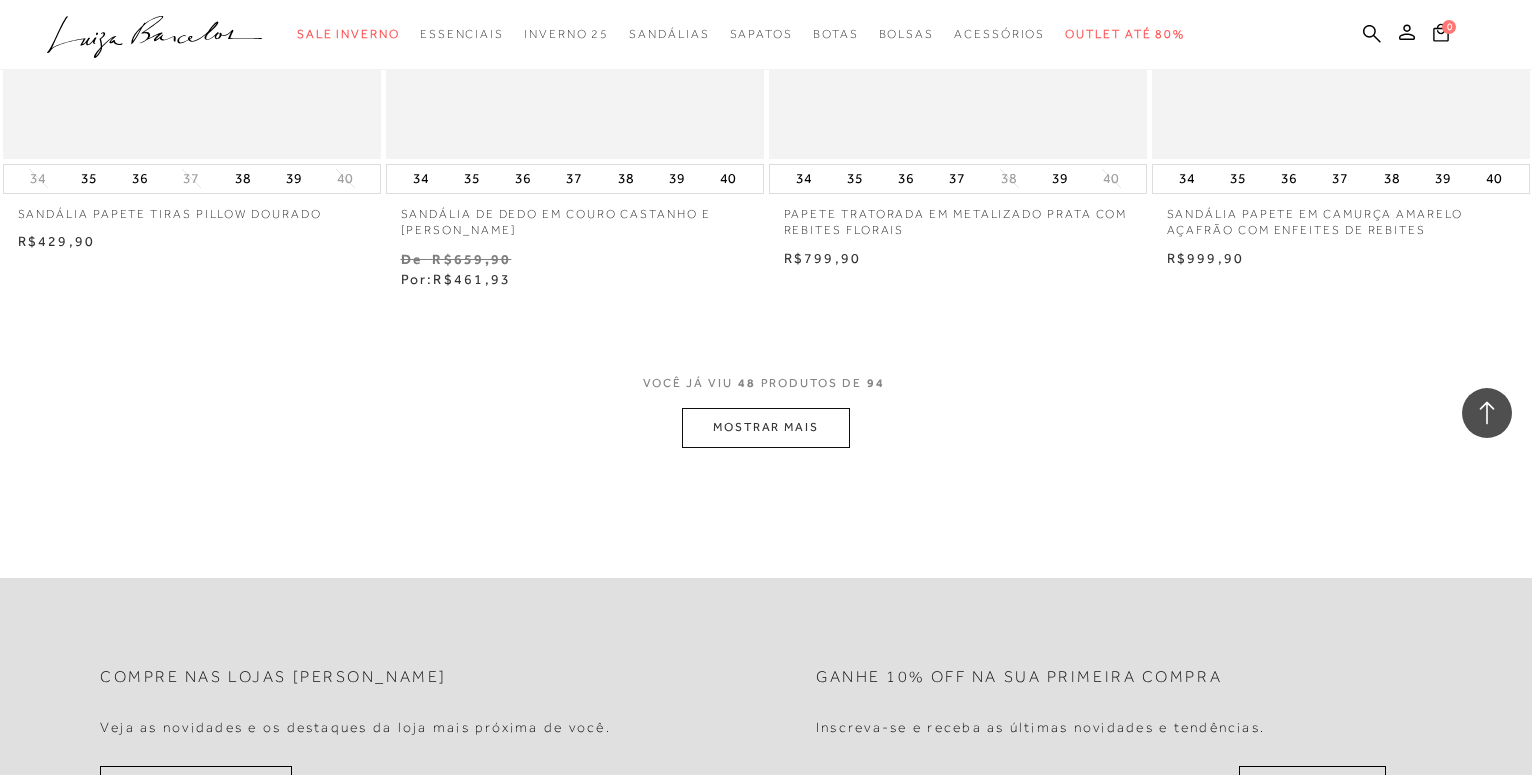 click on "MOSTRAR MAIS" at bounding box center [766, 427] 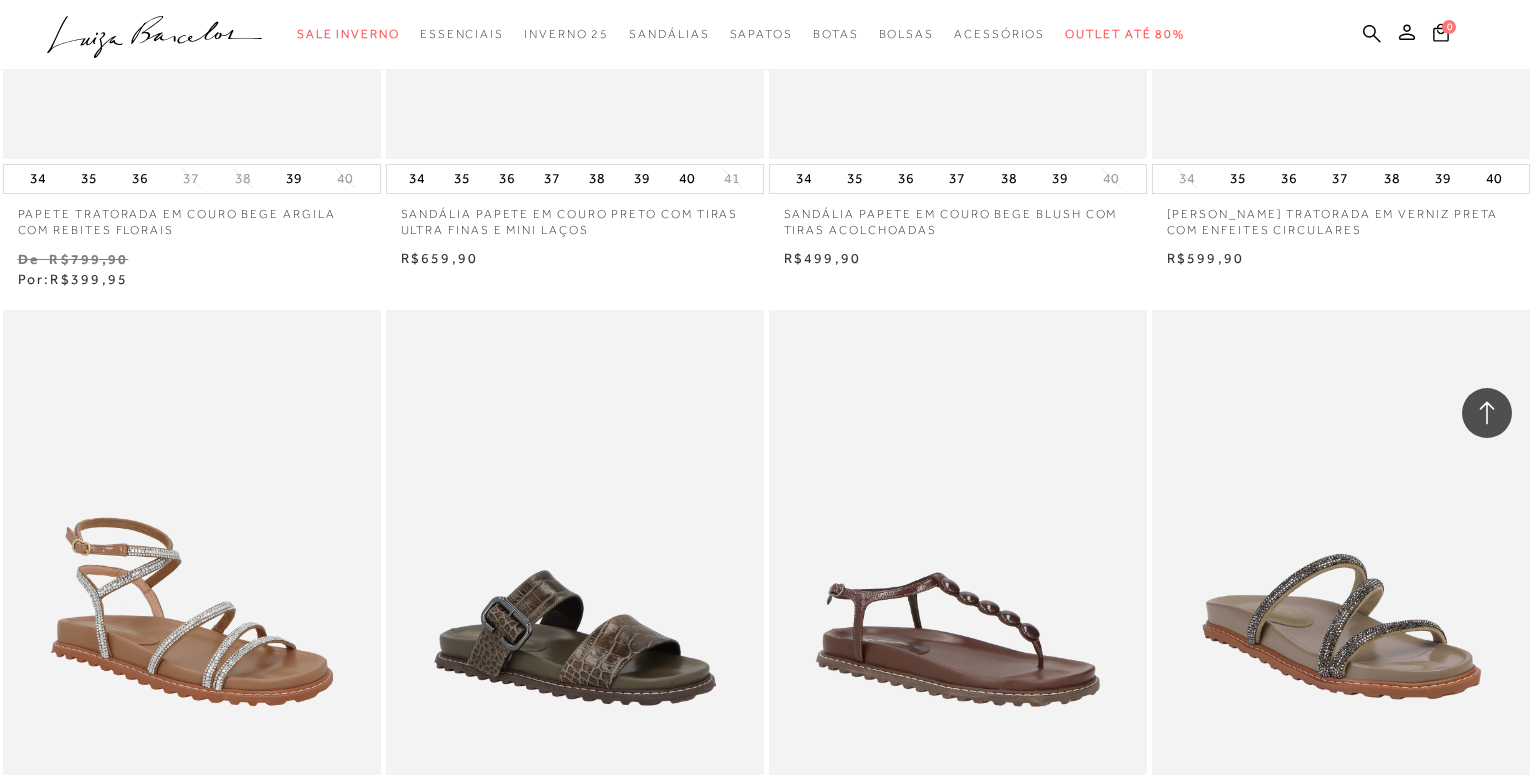 scroll, scrollTop: 4386, scrollLeft: 0, axis: vertical 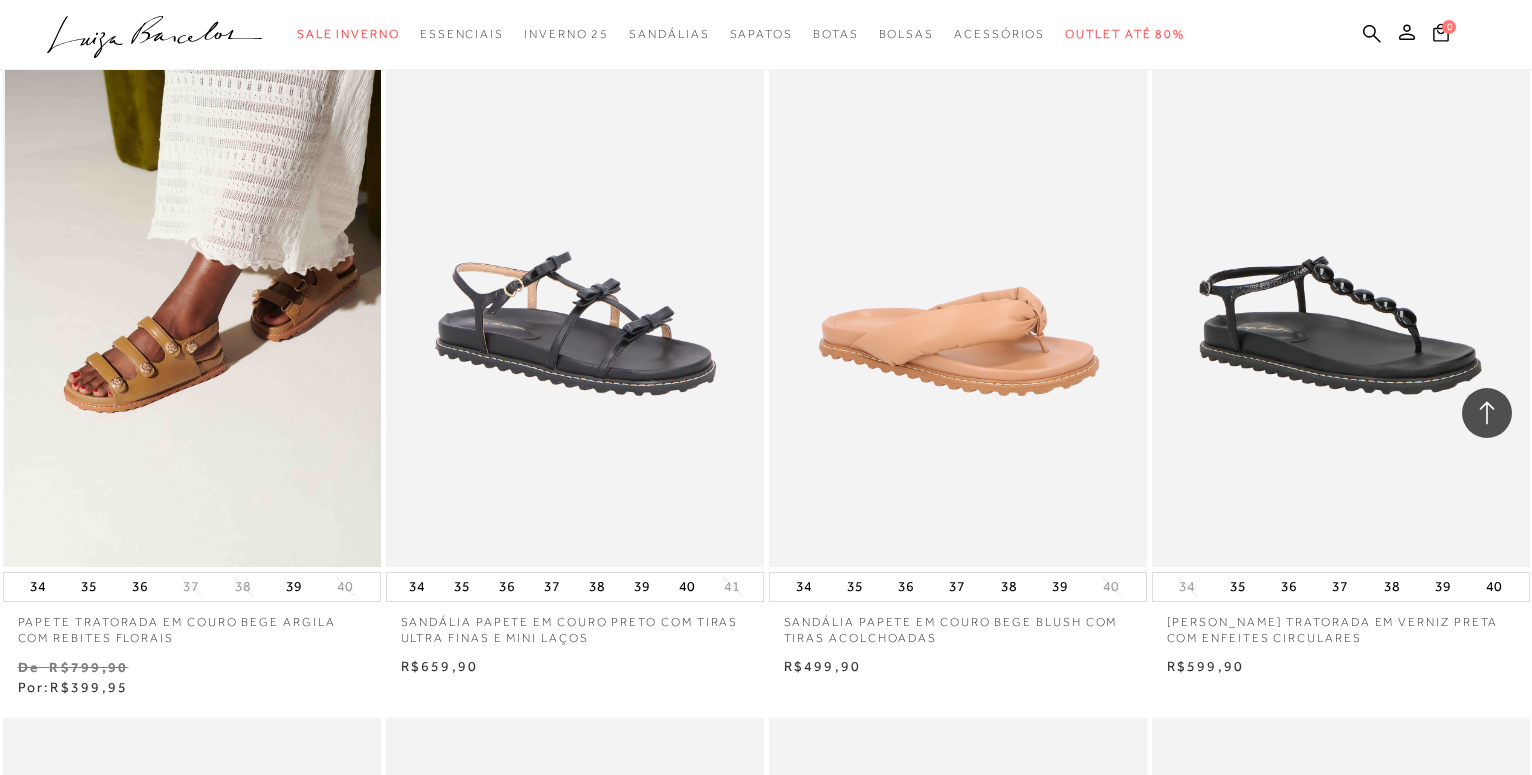 click at bounding box center (193, 283) 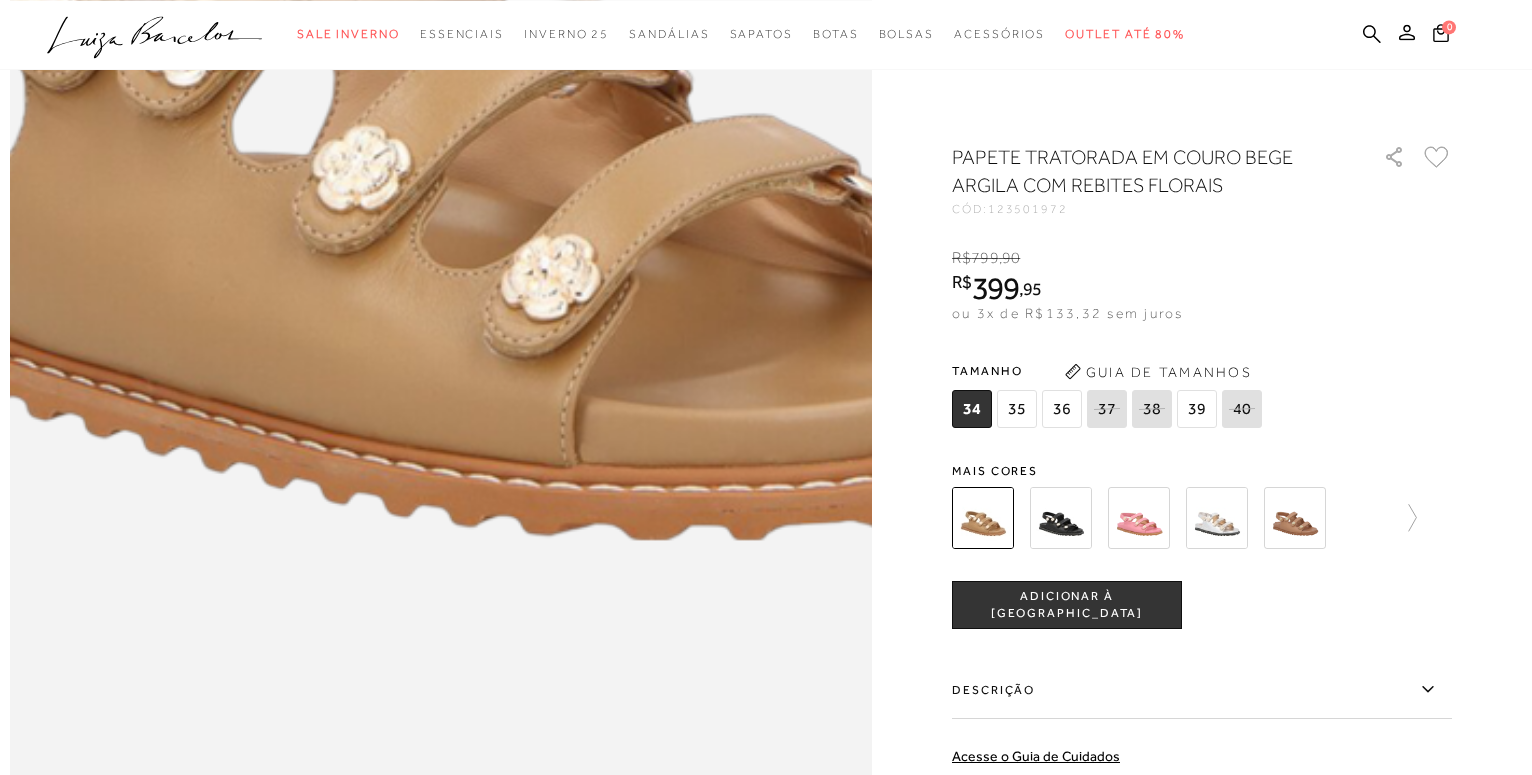 scroll, scrollTop: 2040, scrollLeft: 0, axis: vertical 